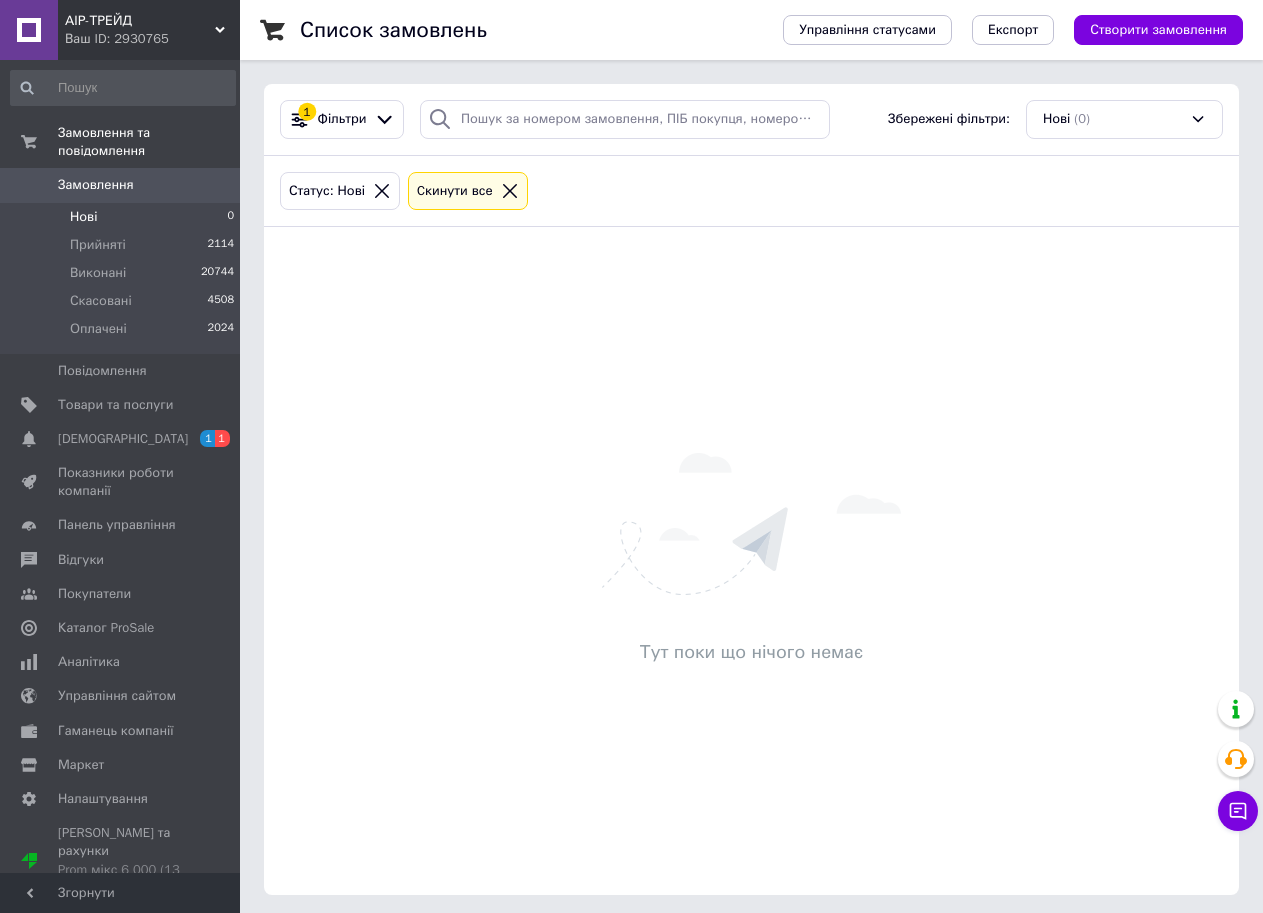 scroll, scrollTop: 0, scrollLeft: 0, axis: both 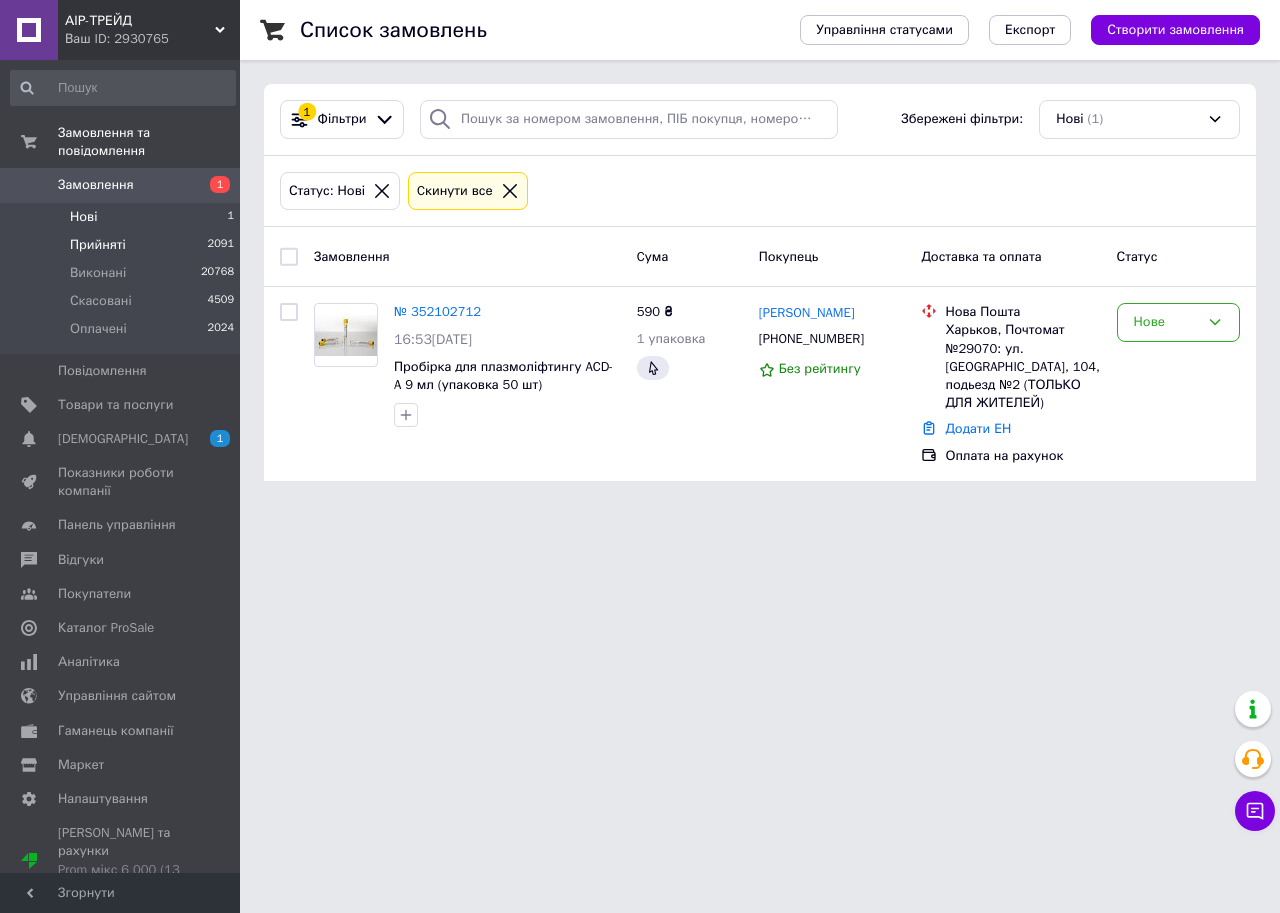 click on "Прийняті" at bounding box center [98, 245] 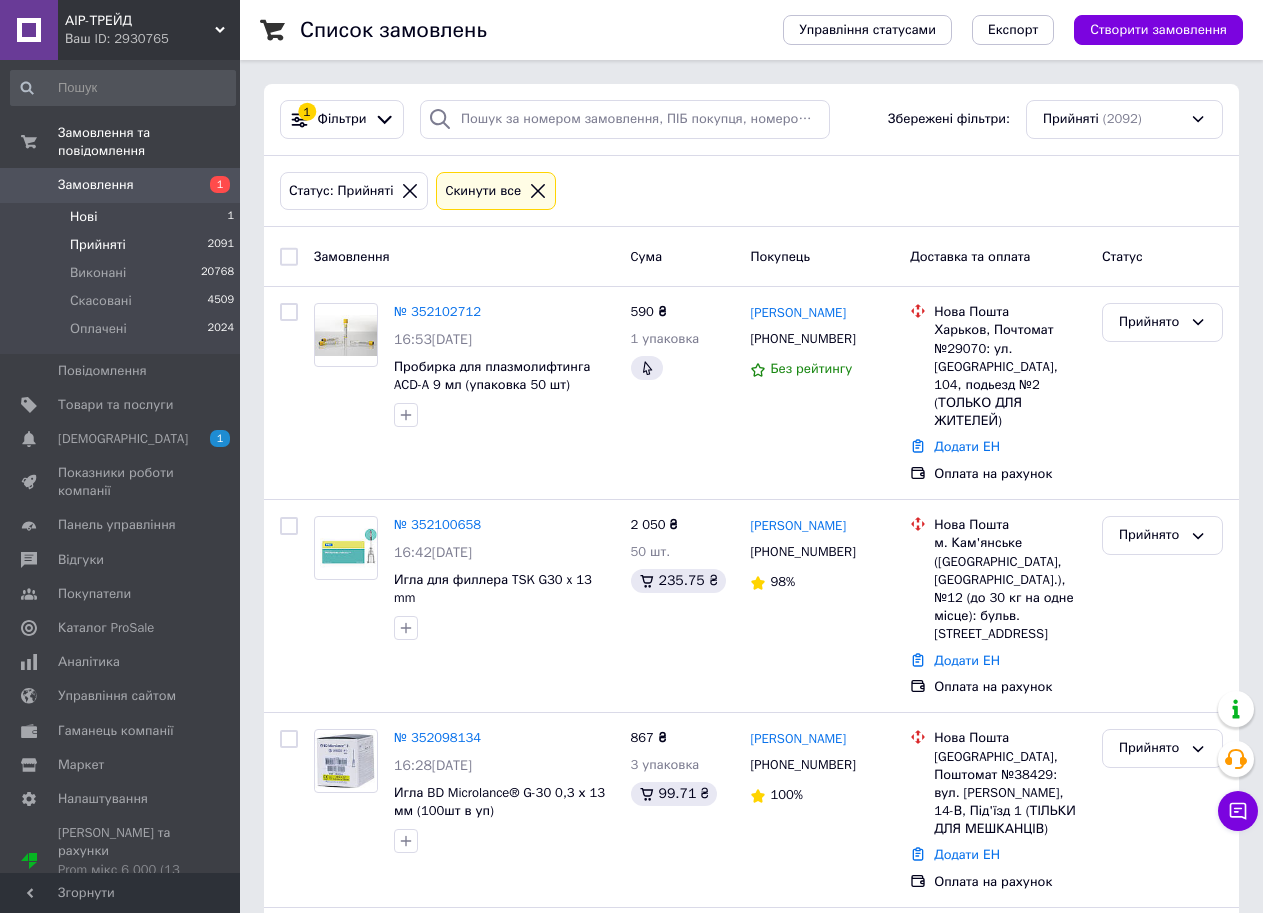 click on "Нові 1" at bounding box center [123, 217] 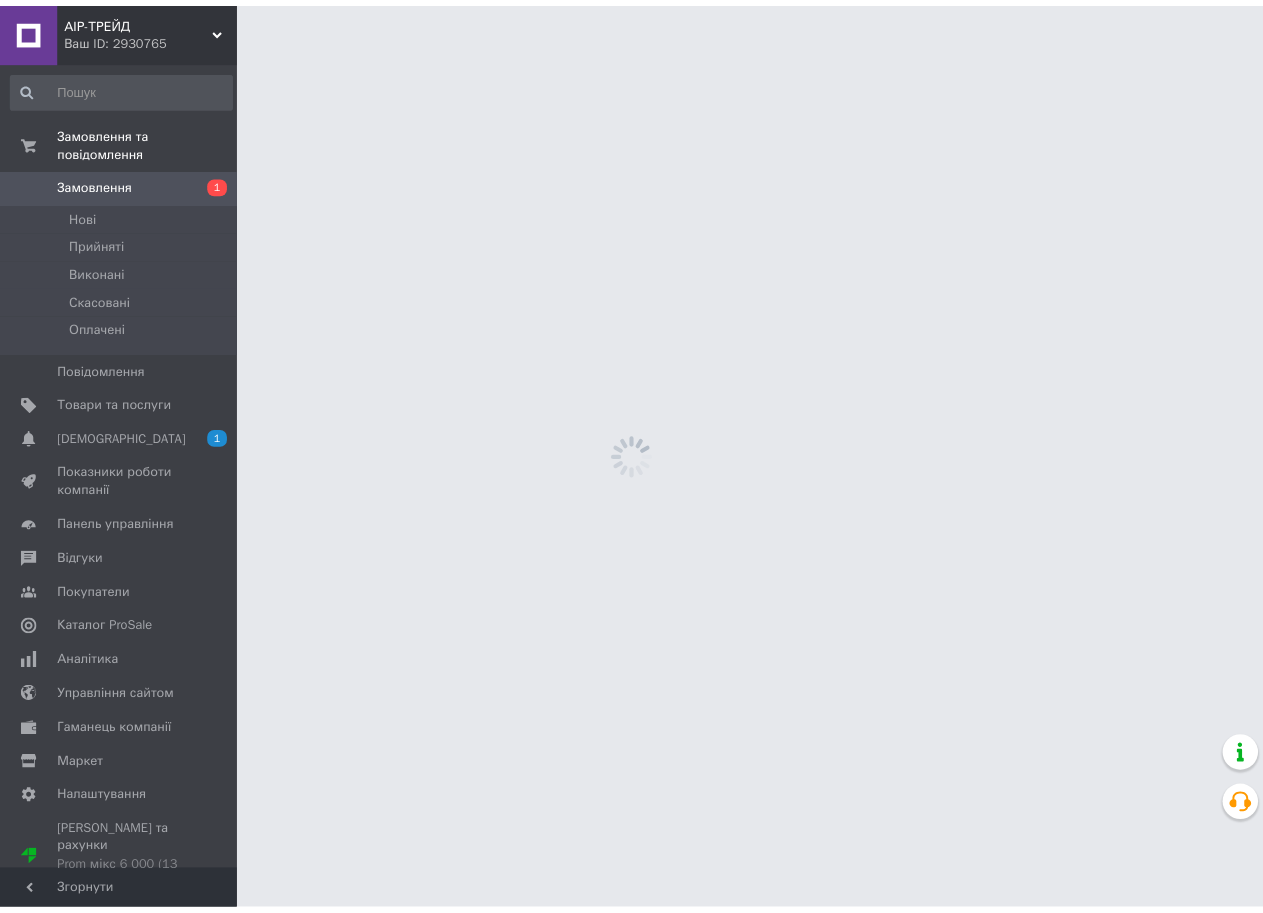 scroll, scrollTop: 0, scrollLeft: 0, axis: both 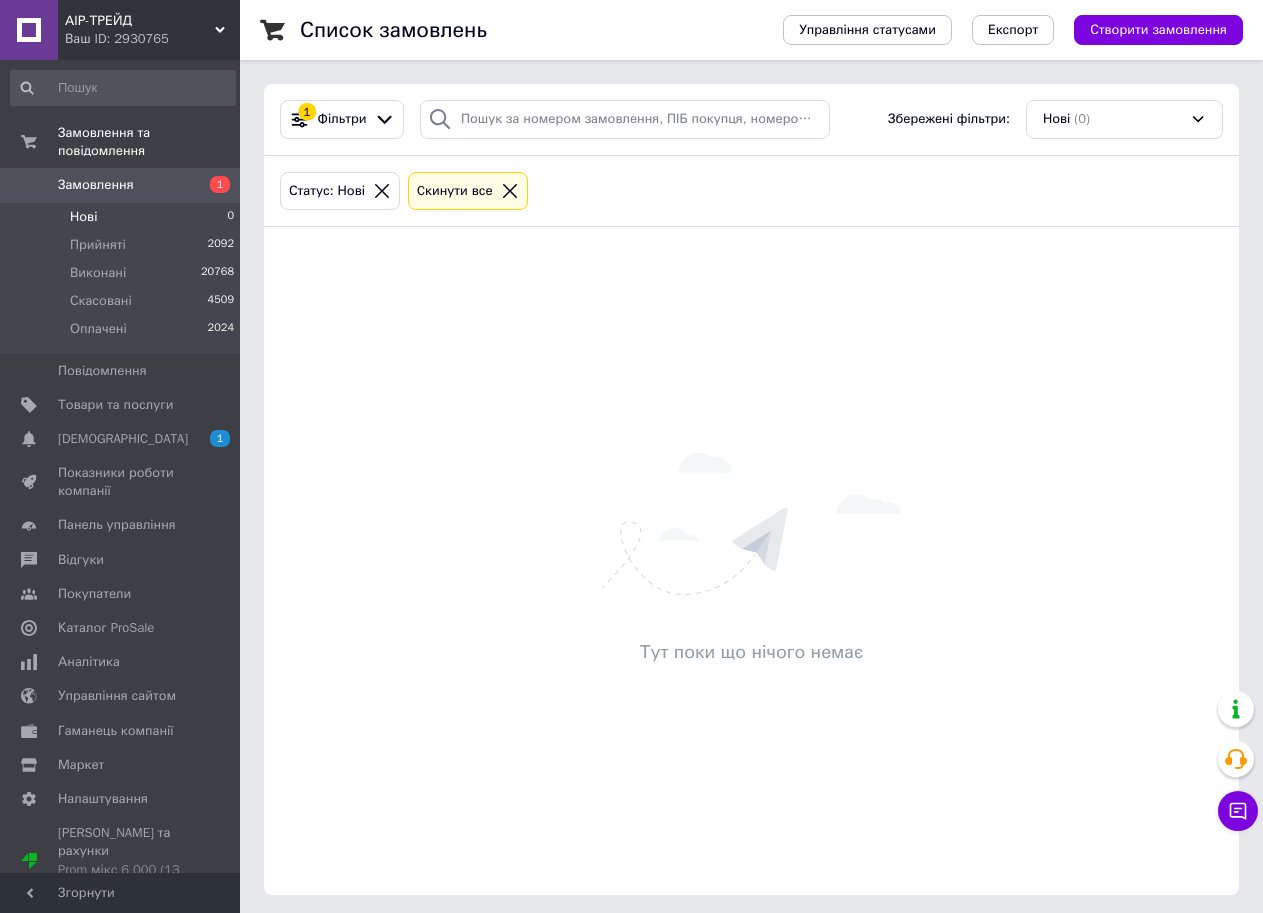 click on "Нові 0" at bounding box center [123, 217] 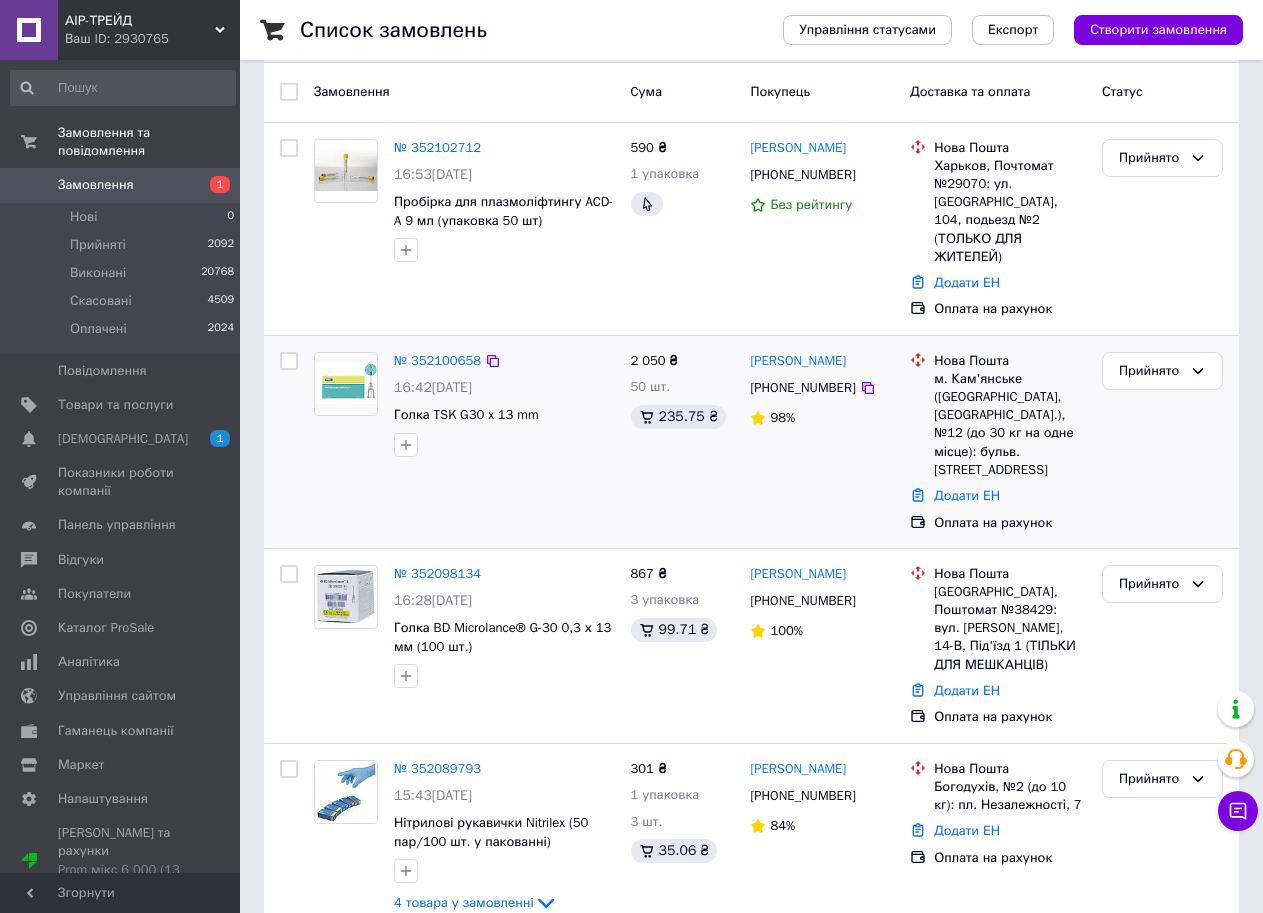 scroll, scrollTop: 0, scrollLeft: 0, axis: both 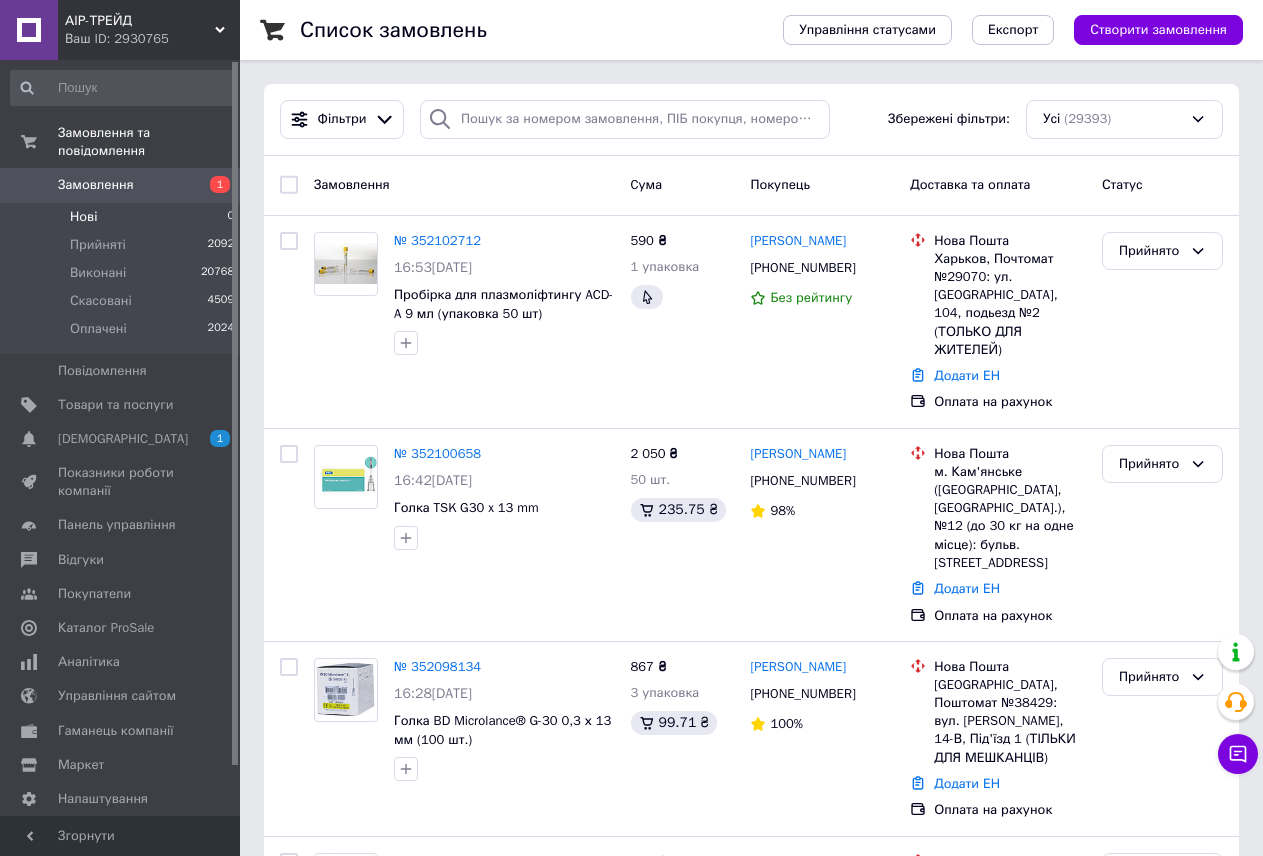 click on "Нові 0" at bounding box center (123, 217) 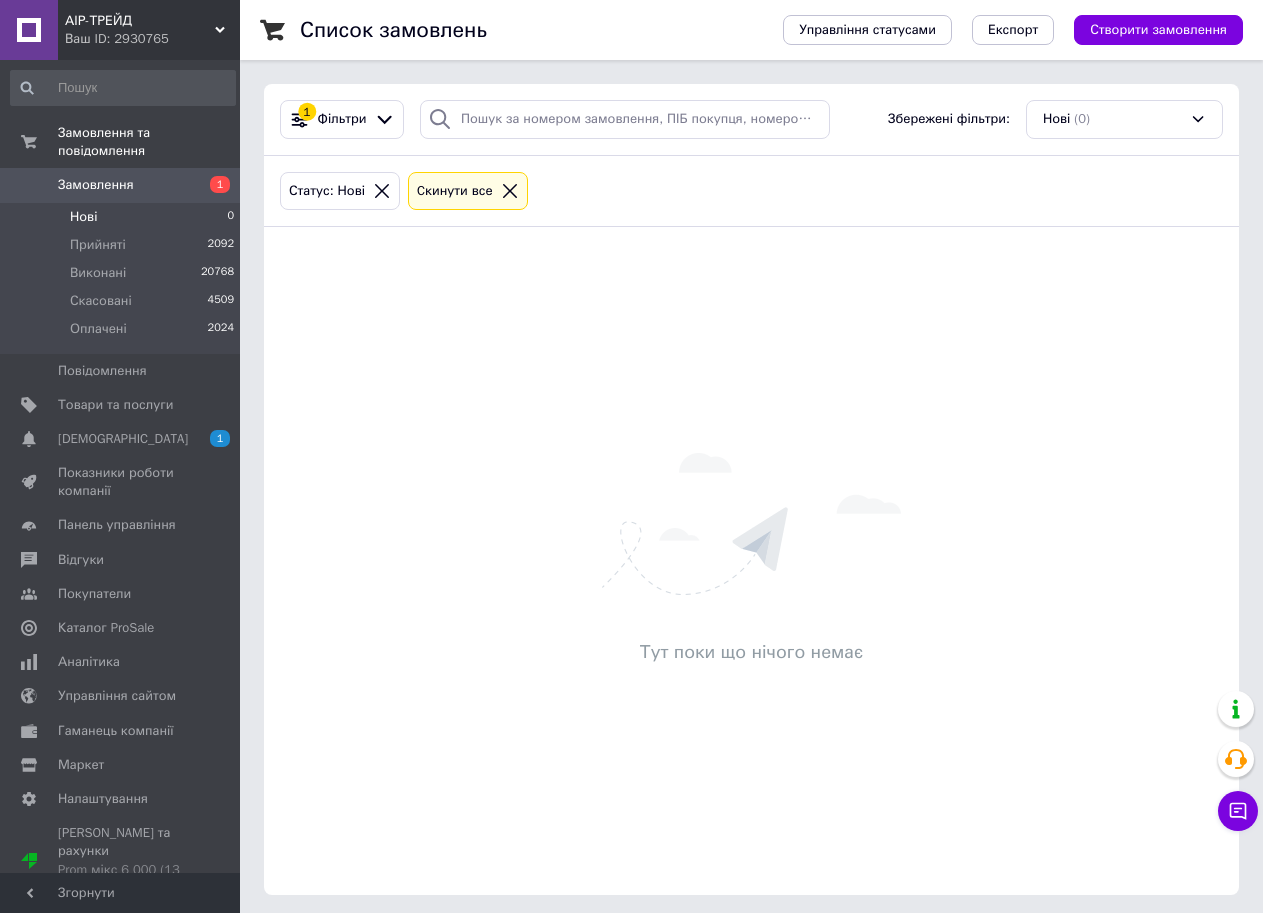 click on "Замовлення" at bounding box center [121, 185] 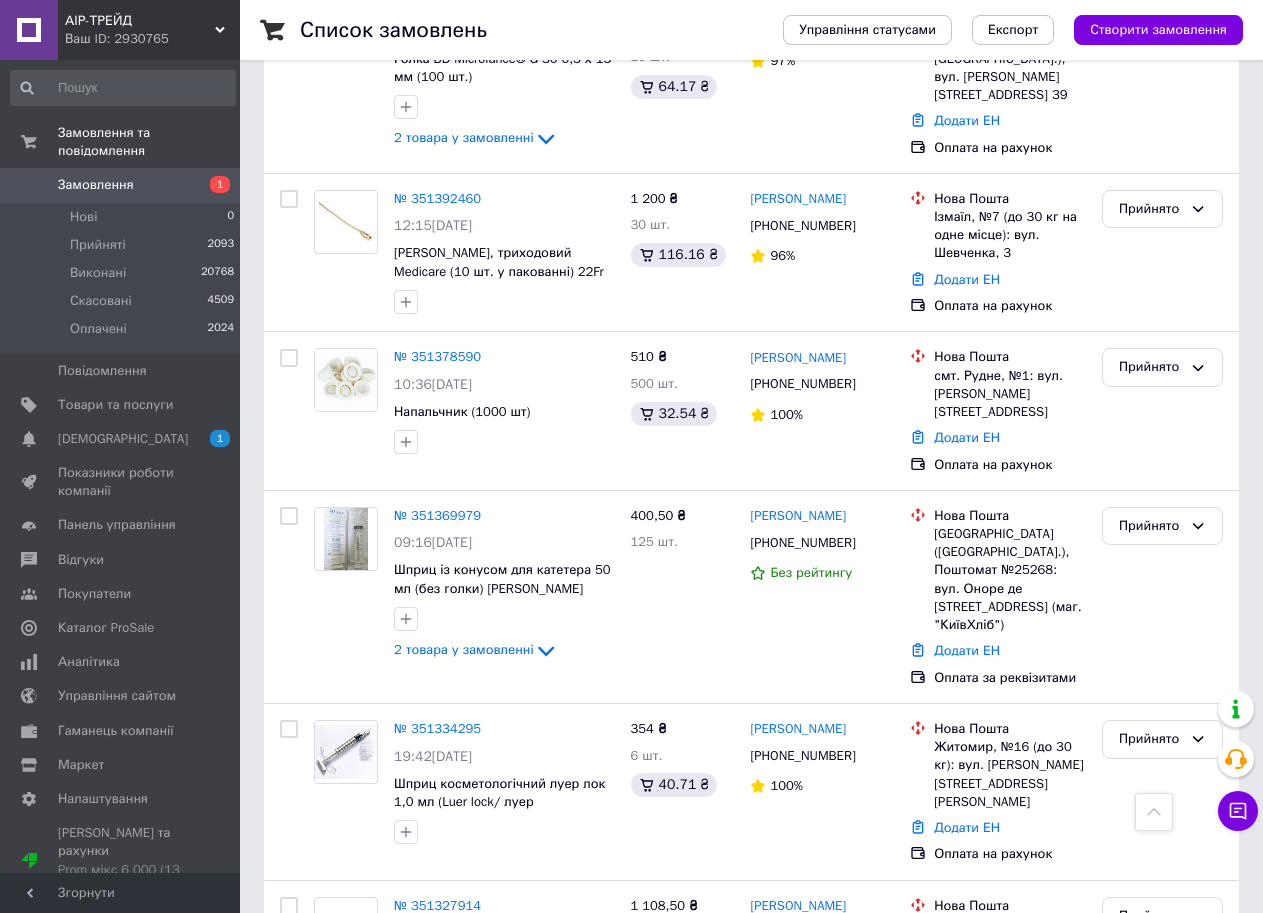scroll, scrollTop: 17598, scrollLeft: 0, axis: vertical 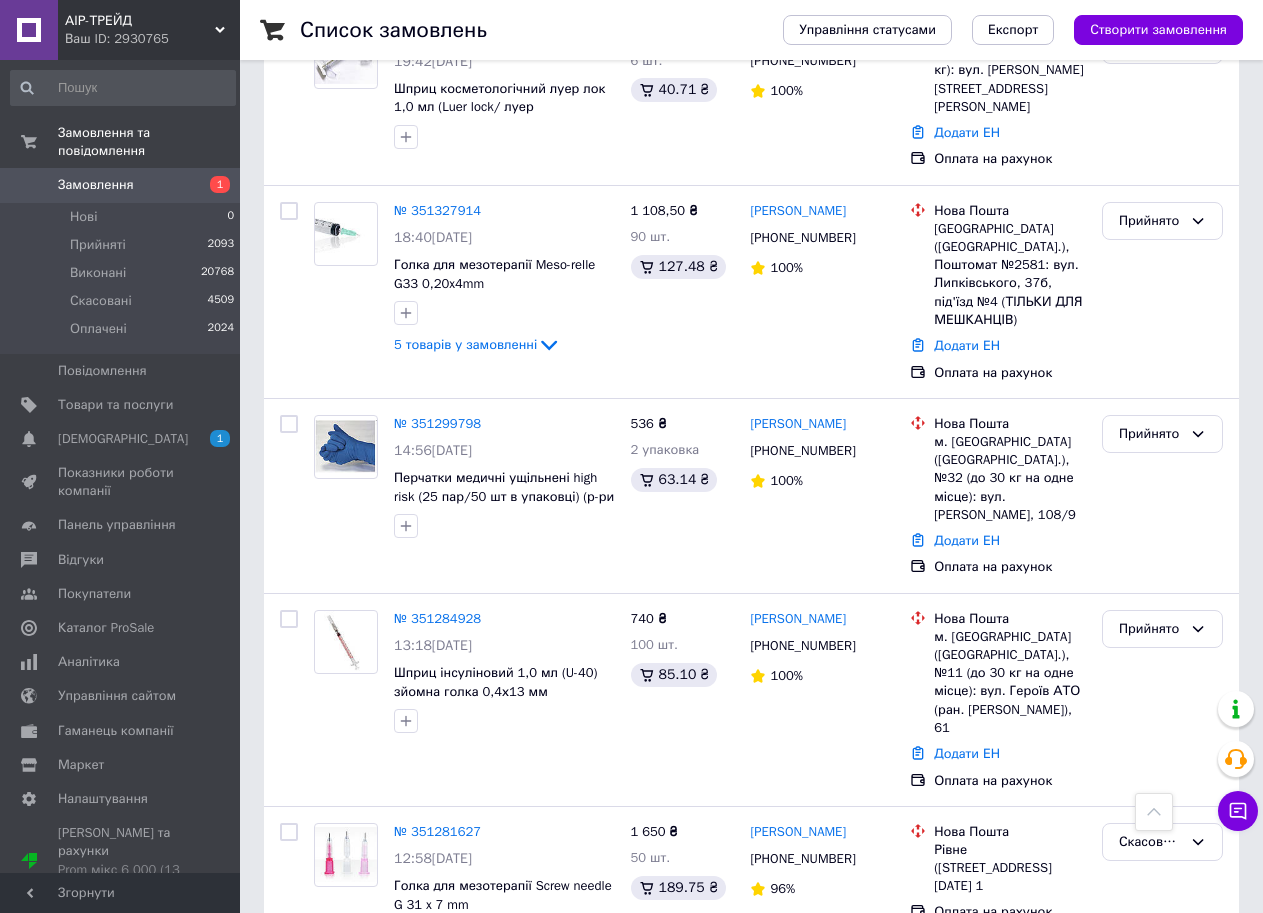 click on "2" at bounding box center (327, 1754) 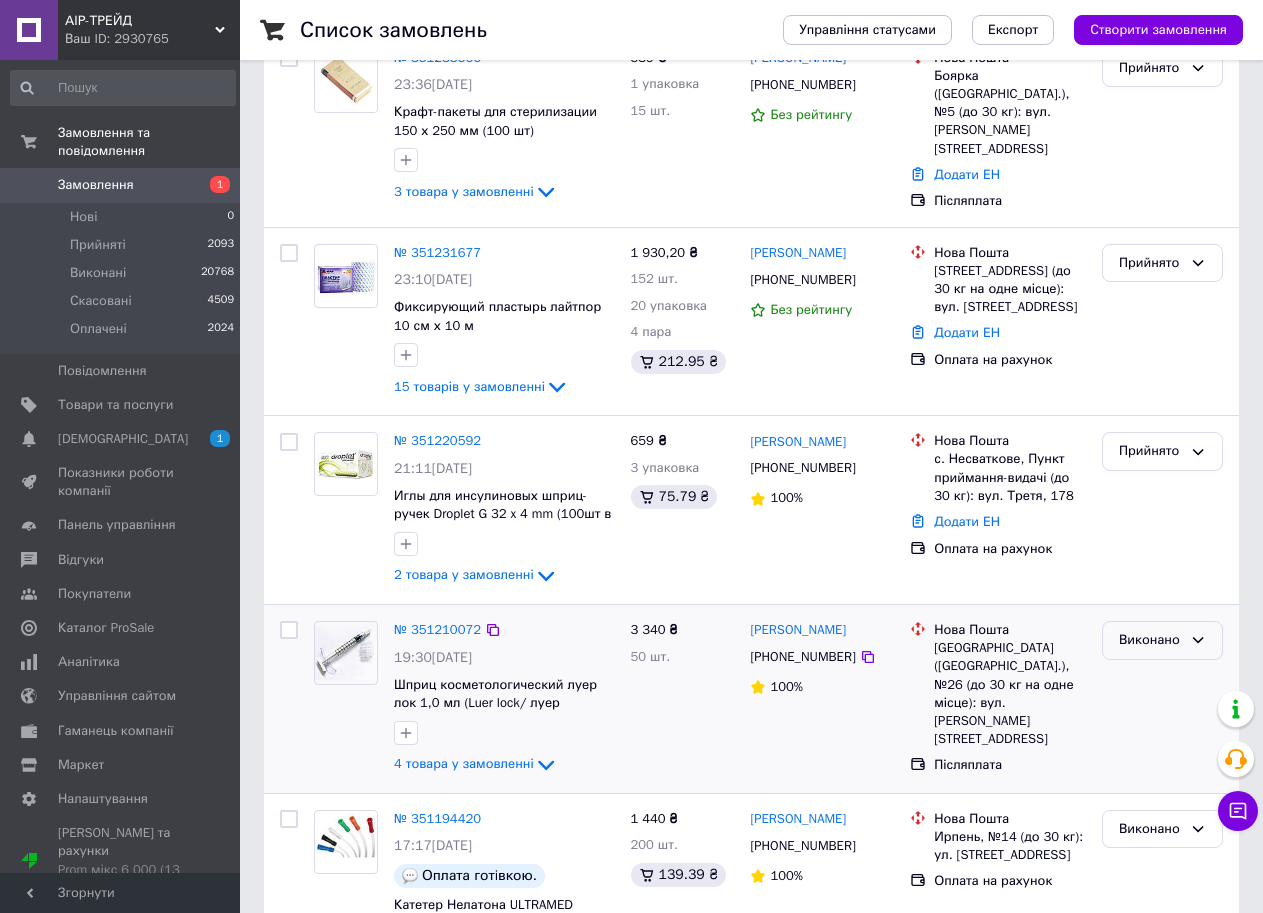 scroll, scrollTop: 600, scrollLeft: 0, axis: vertical 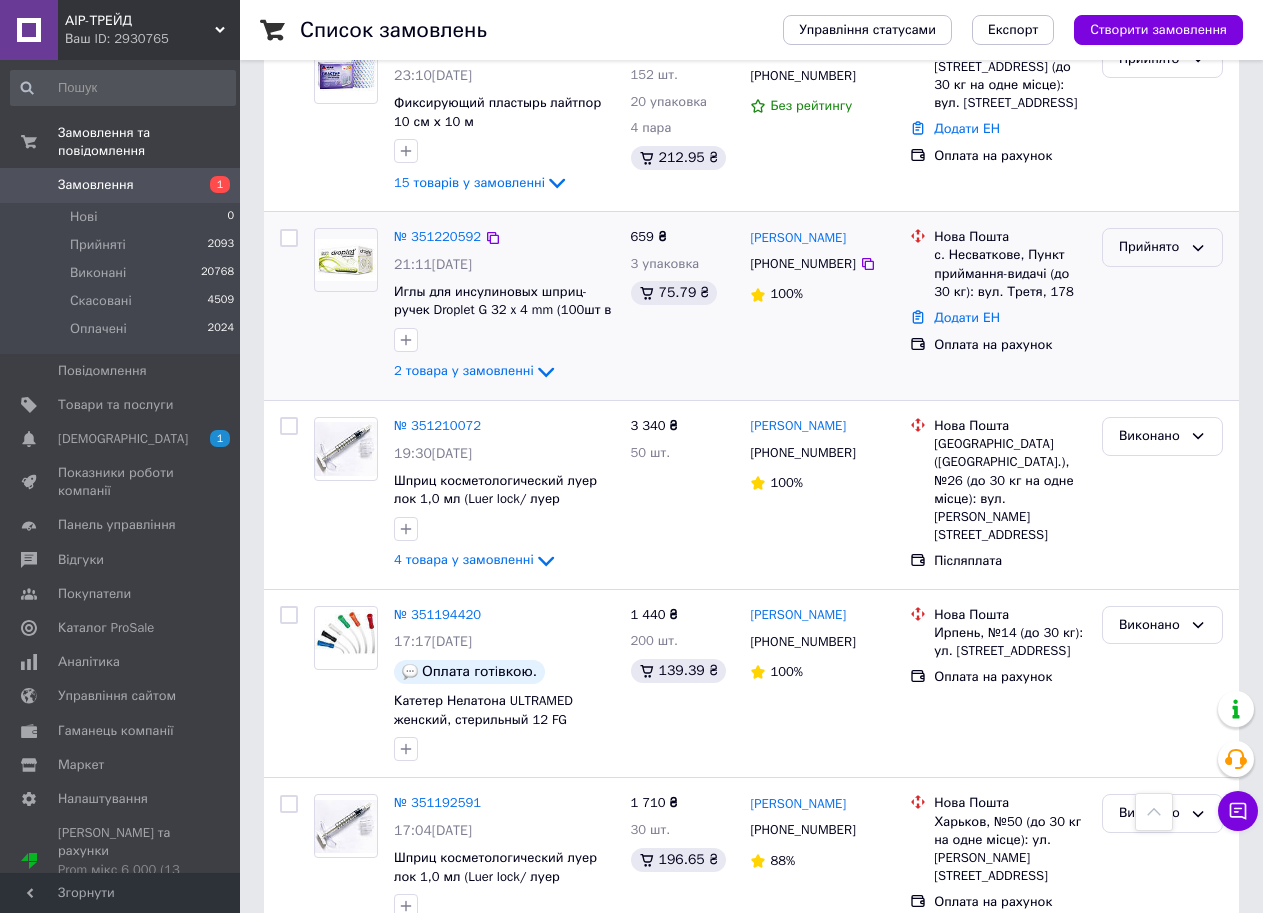 click 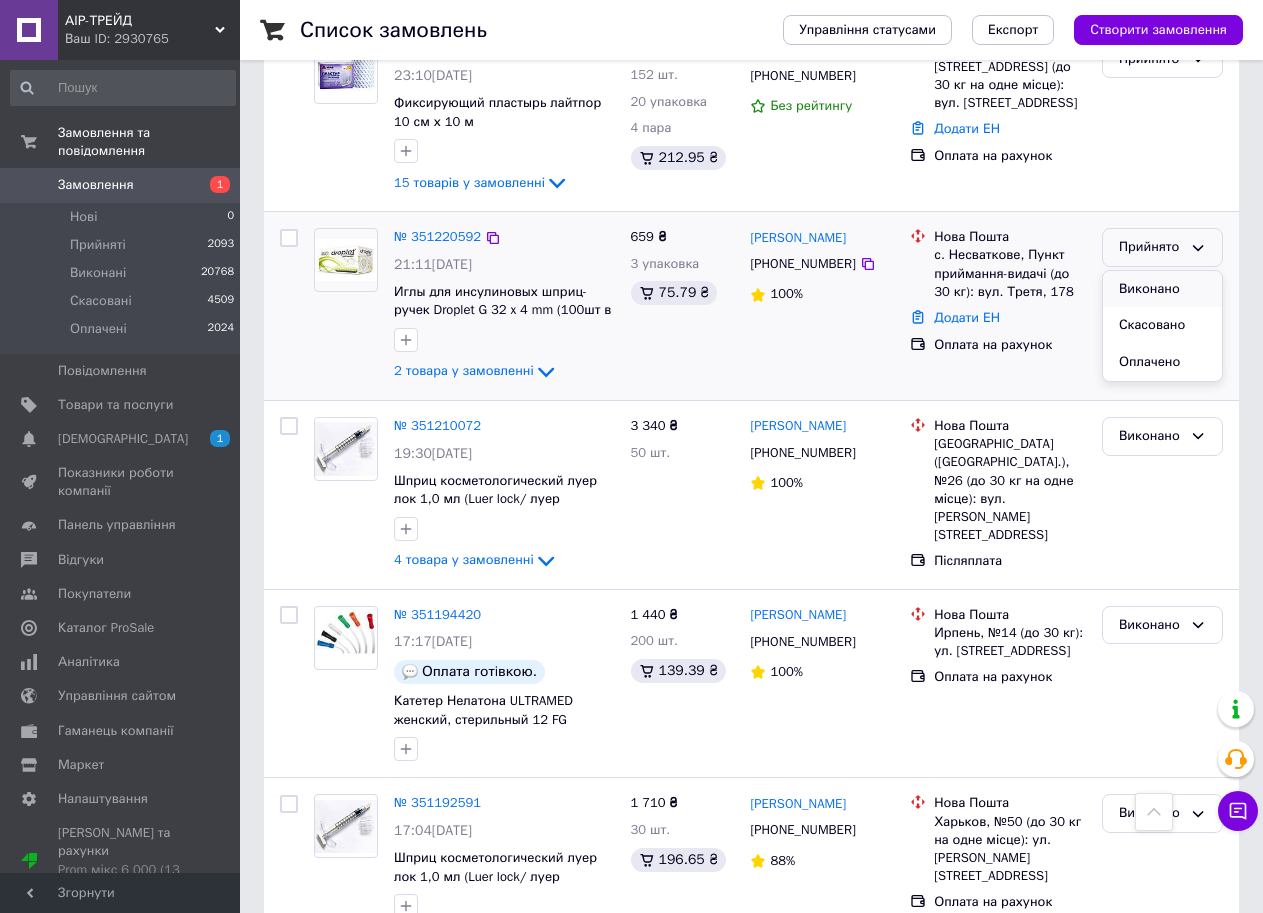 click on "Виконано" at bounding box center (1162, 289) 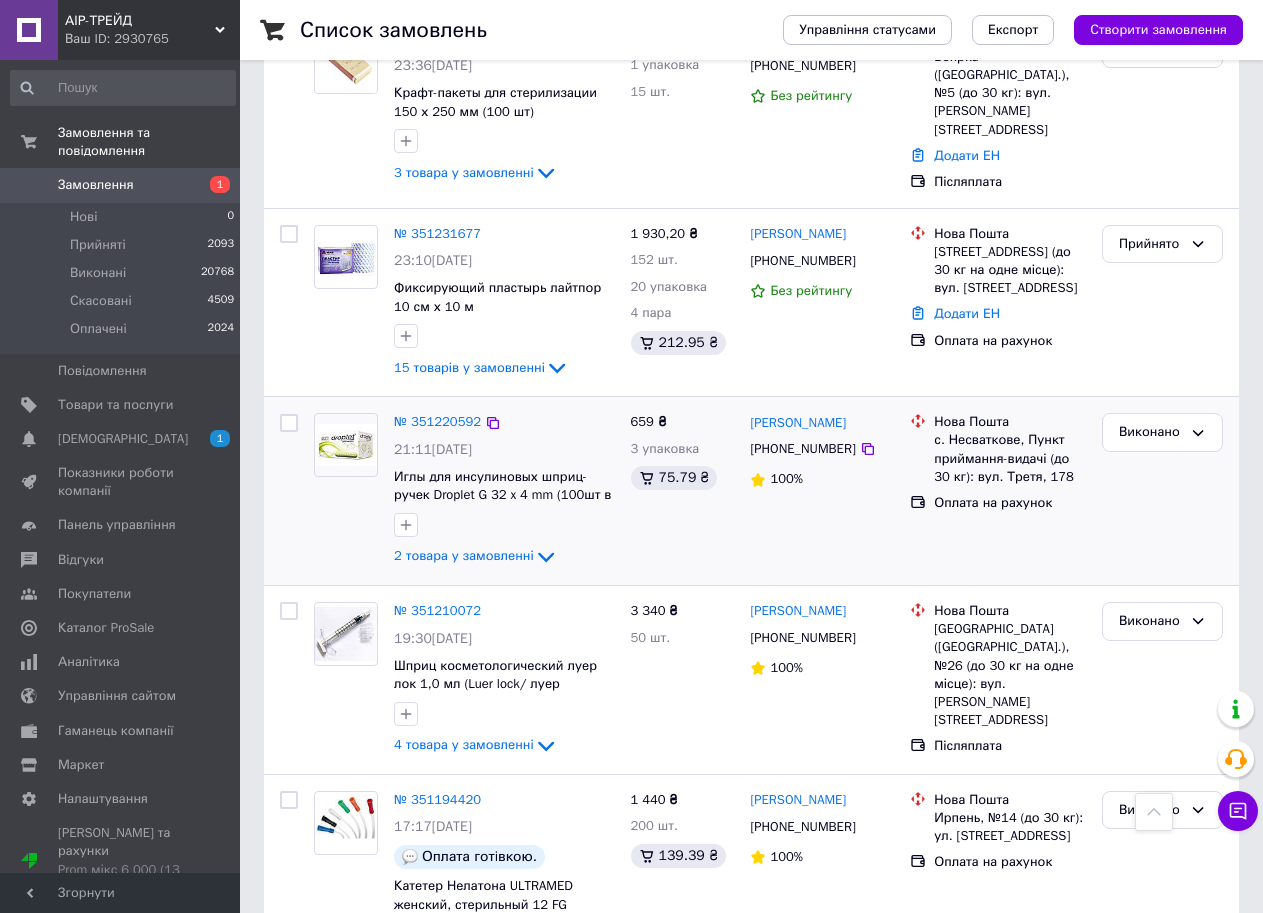 scroll, scrollTop: 400, scrollLeft: 0, axis: vertical 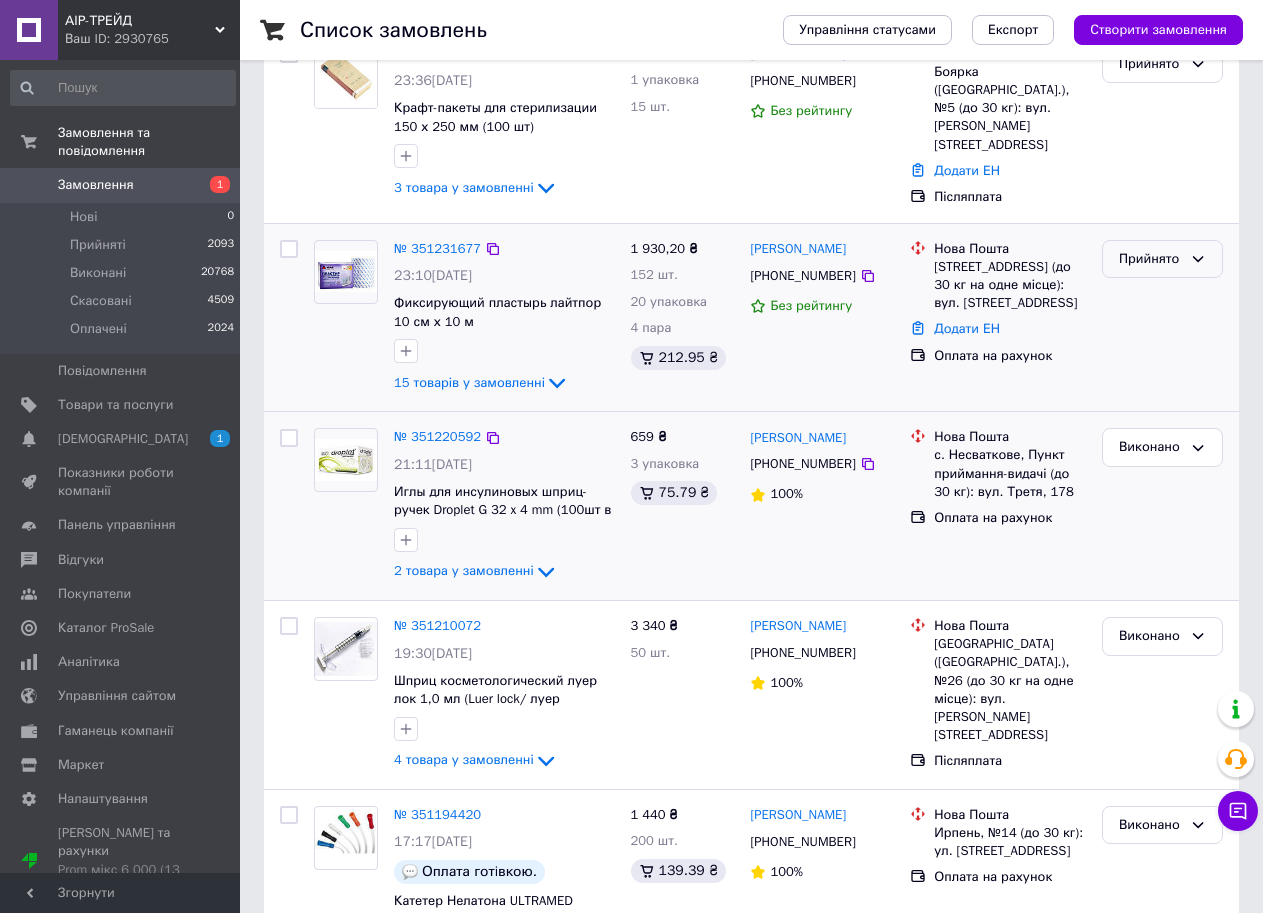 click 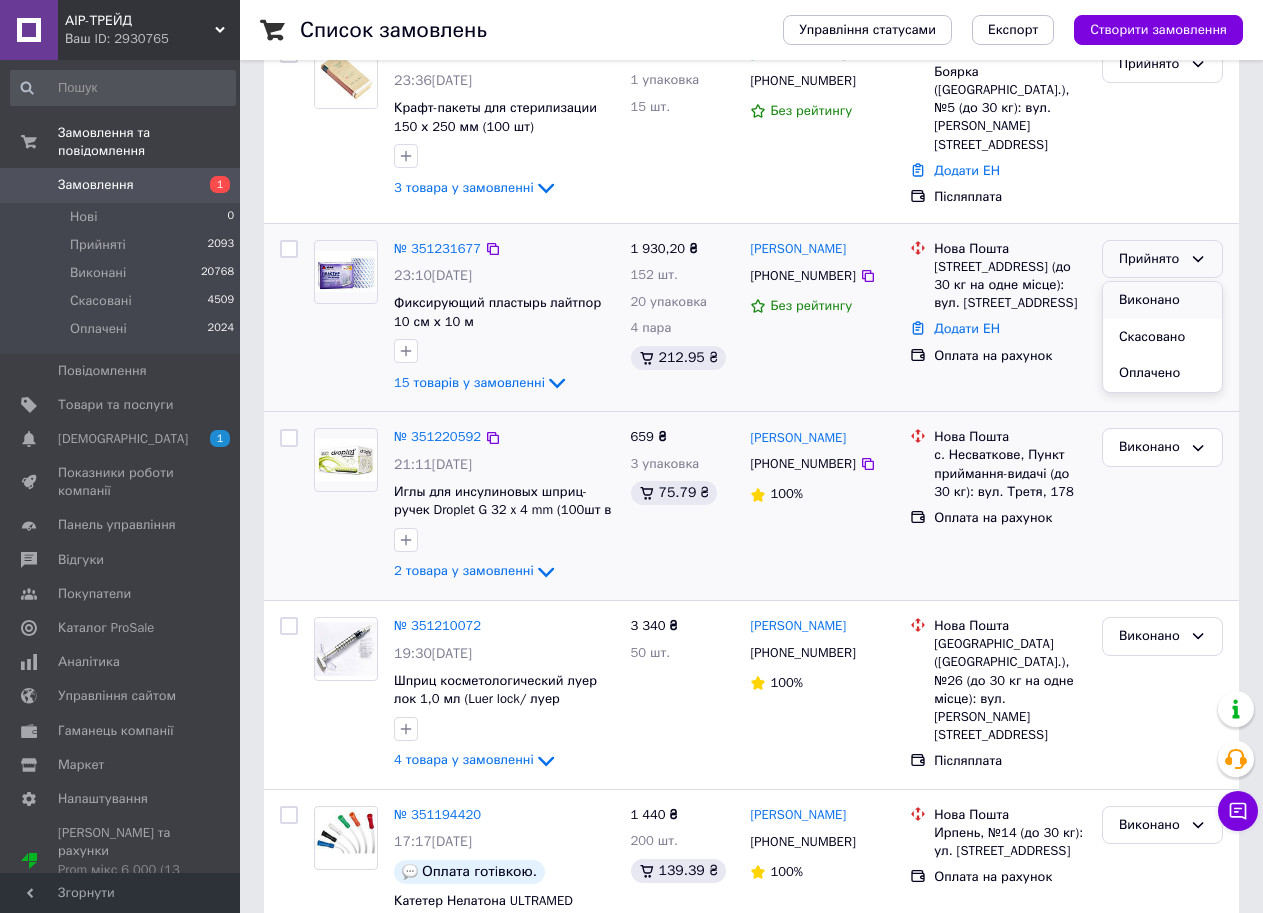 click on "Виконано" at bounding box center [1162, 300] 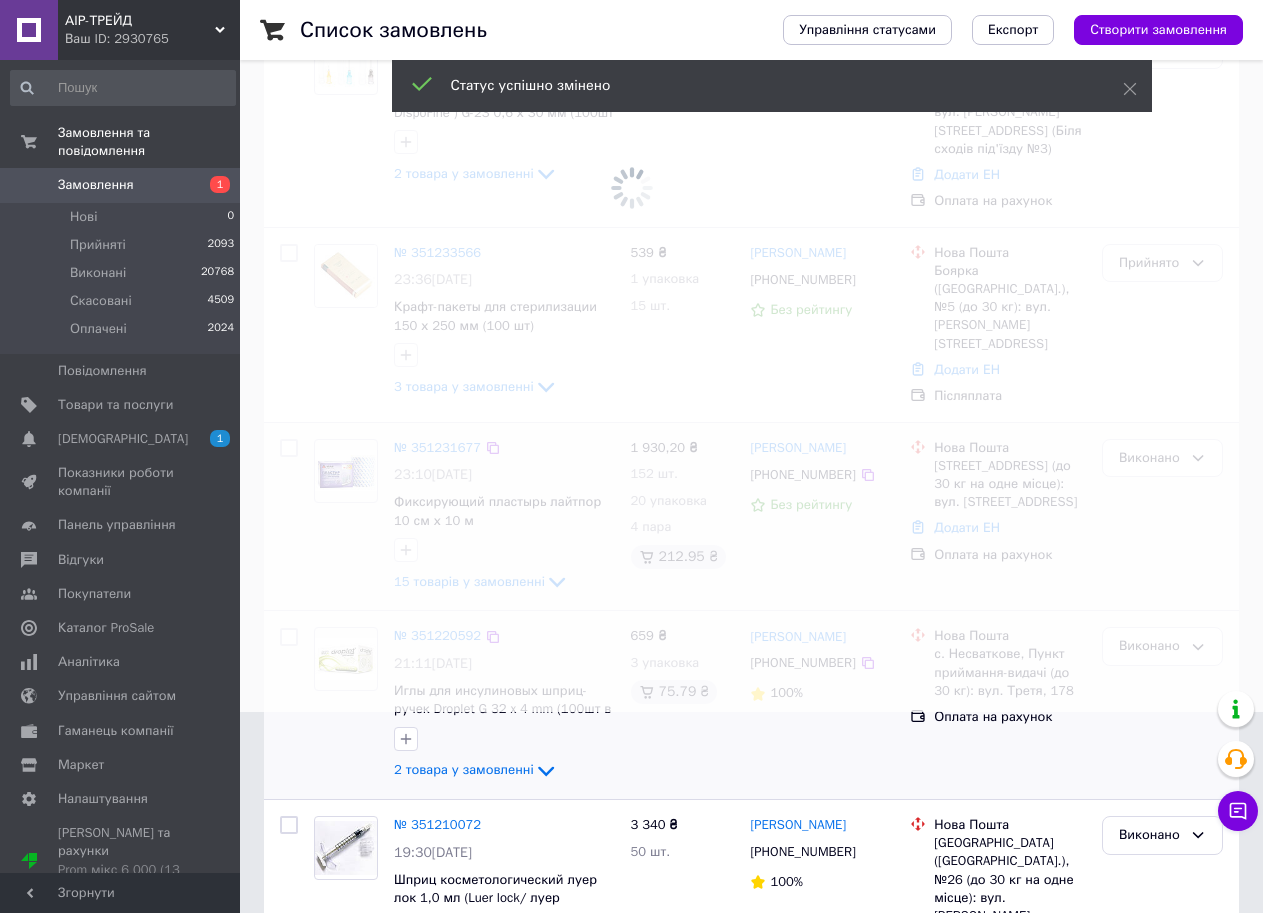 scroll, scrollTop: 200, scrollLeft: 0, axis: vertical 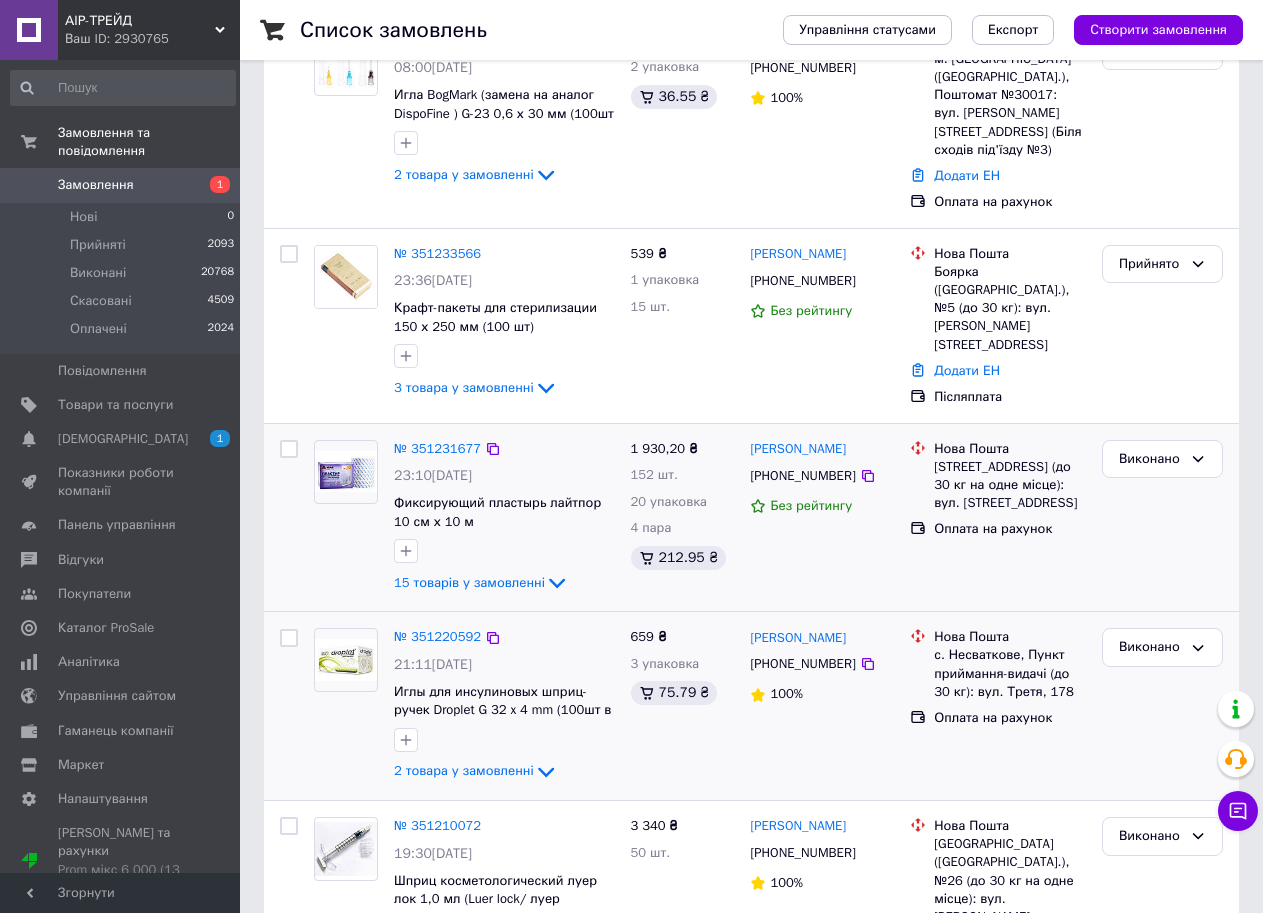 click 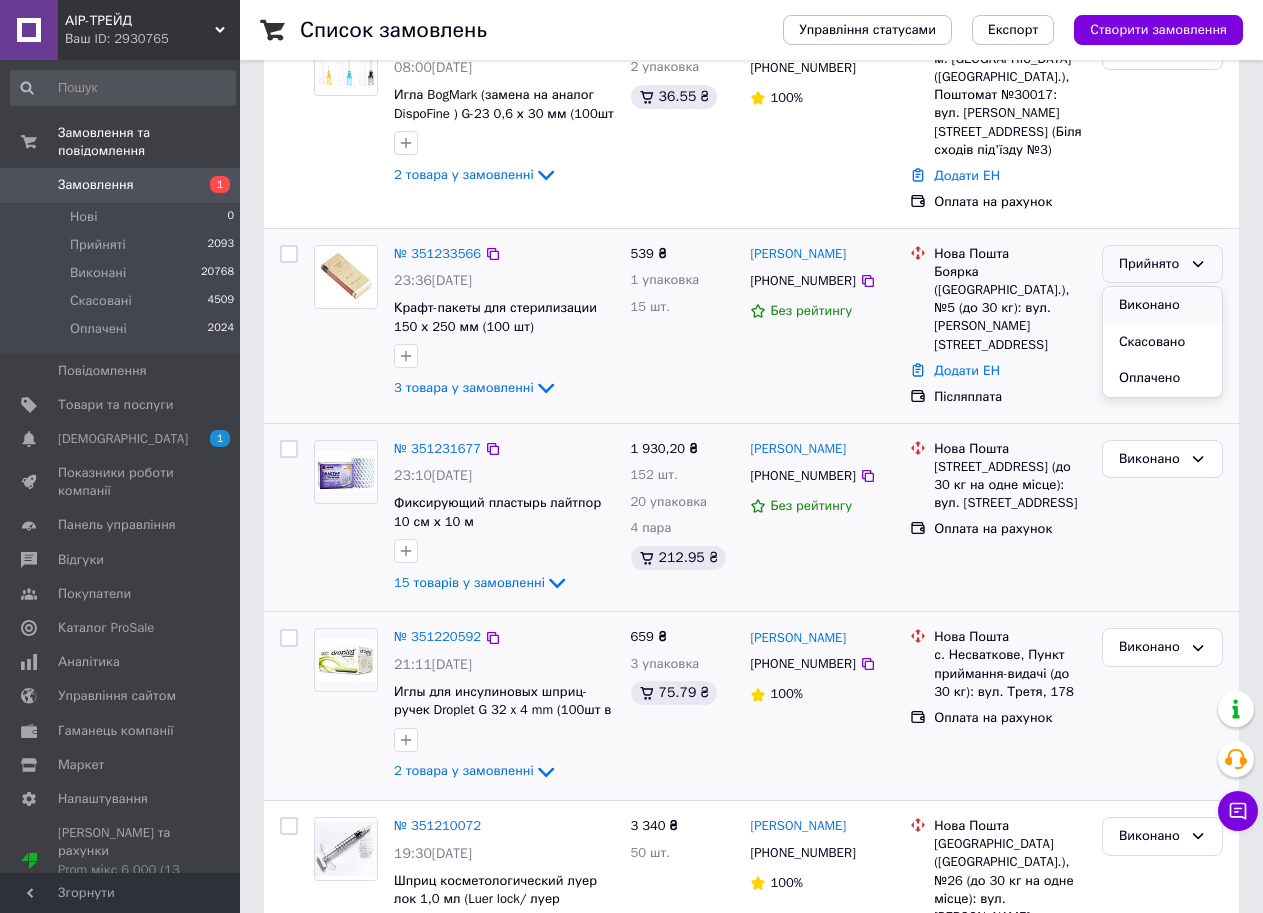 click on "Виконано" at bounding box center [1162, 305] 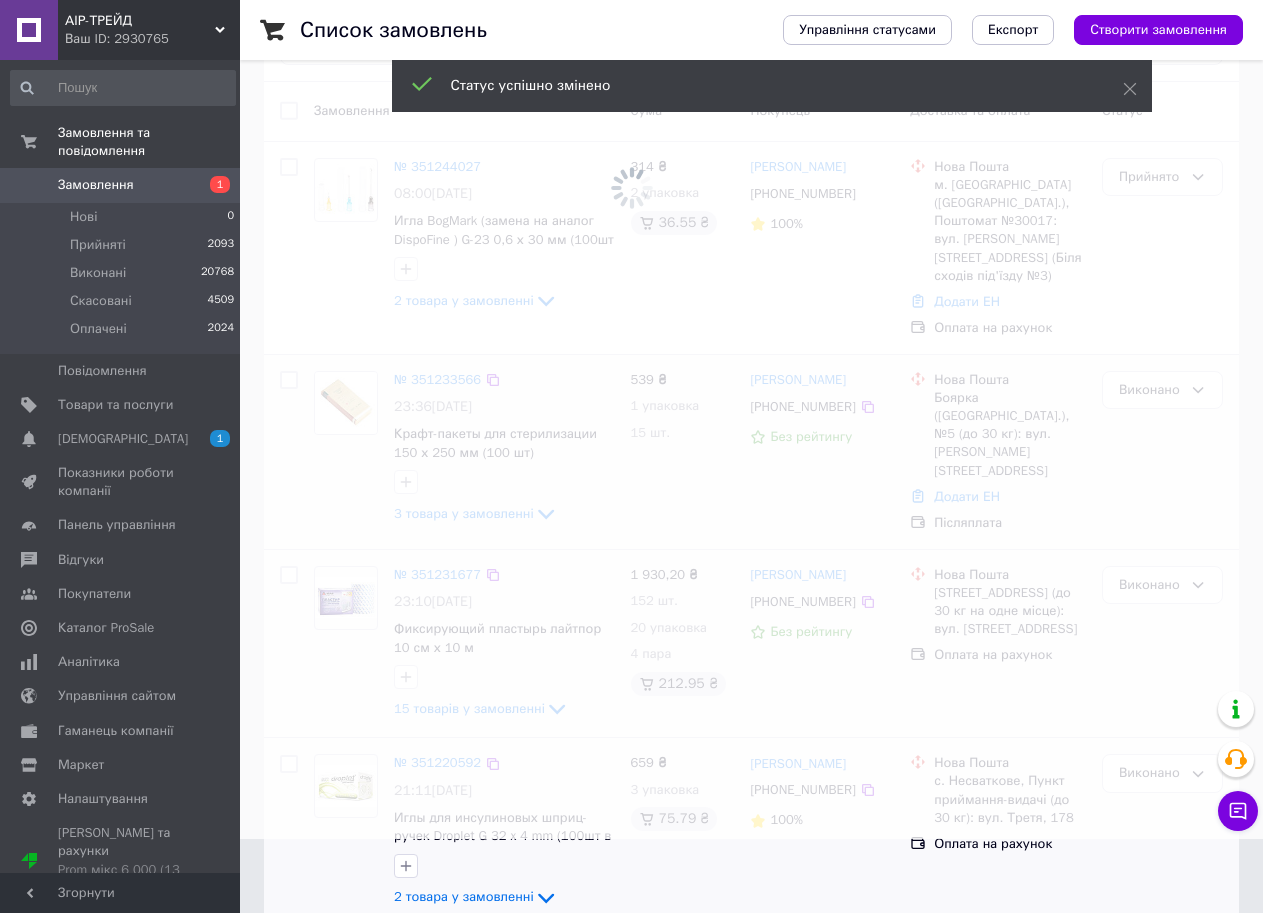 scroll, scrollTop: 0, scrollLeft: 0, axis: both 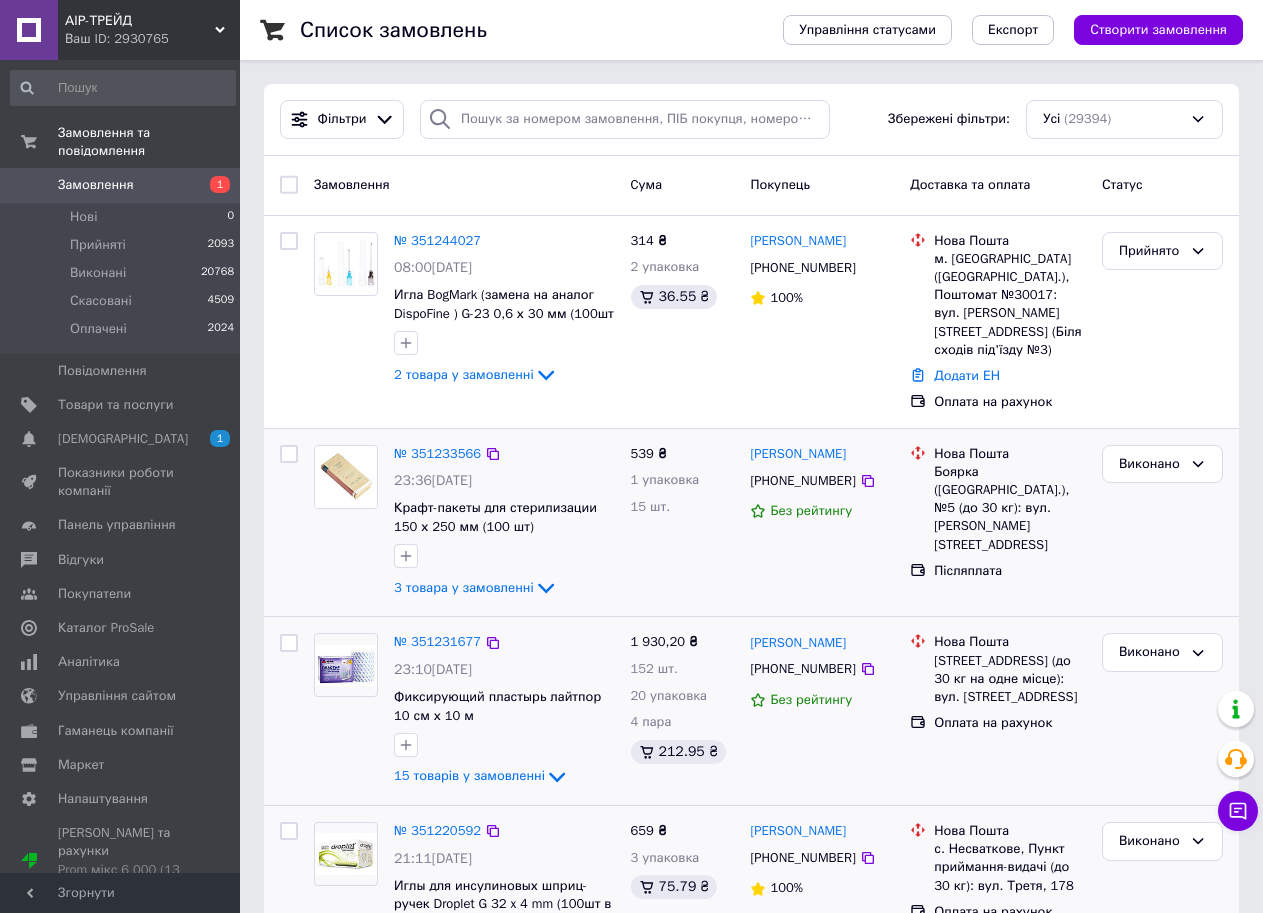 click 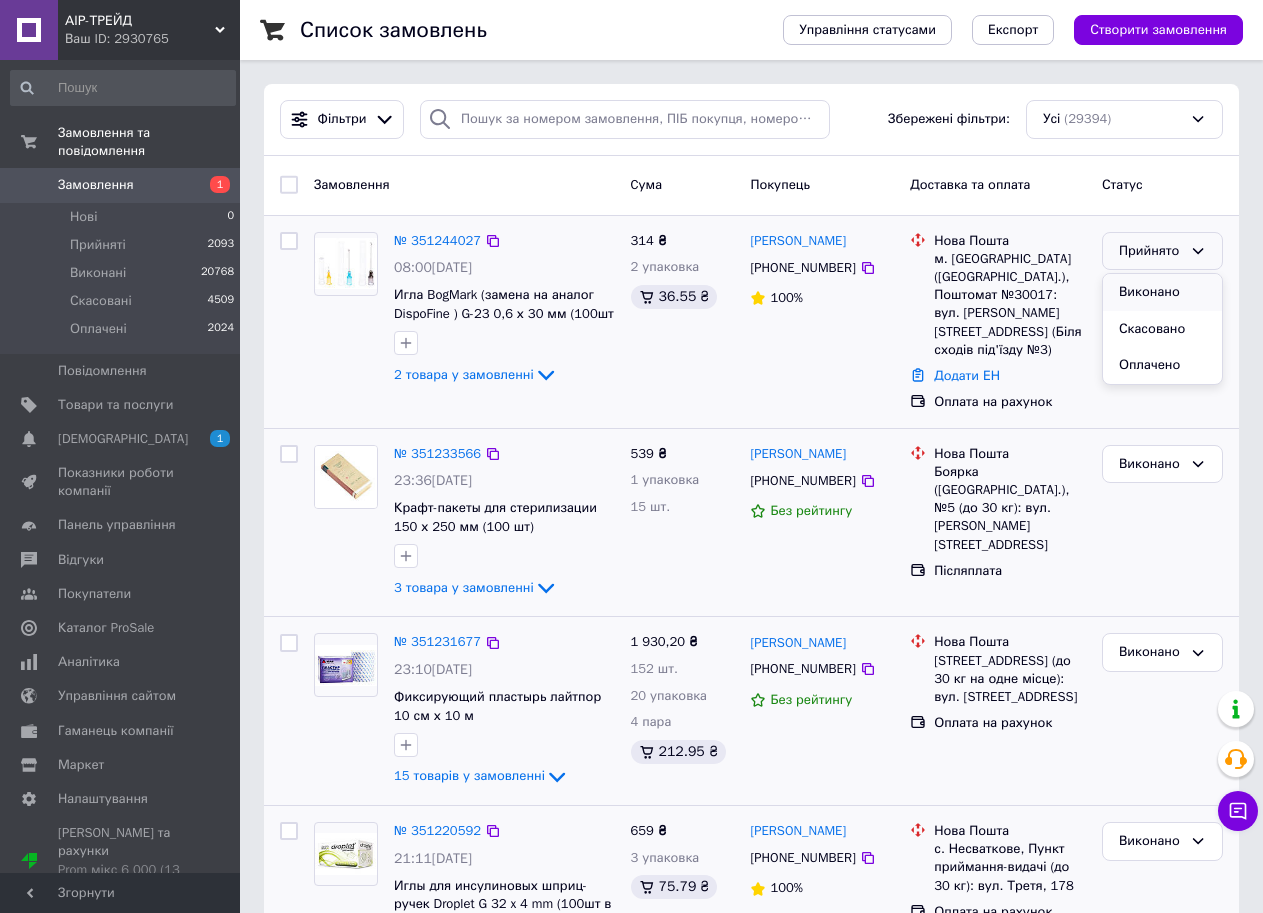 click on "Виконано" at bounding box center [1162, 292] 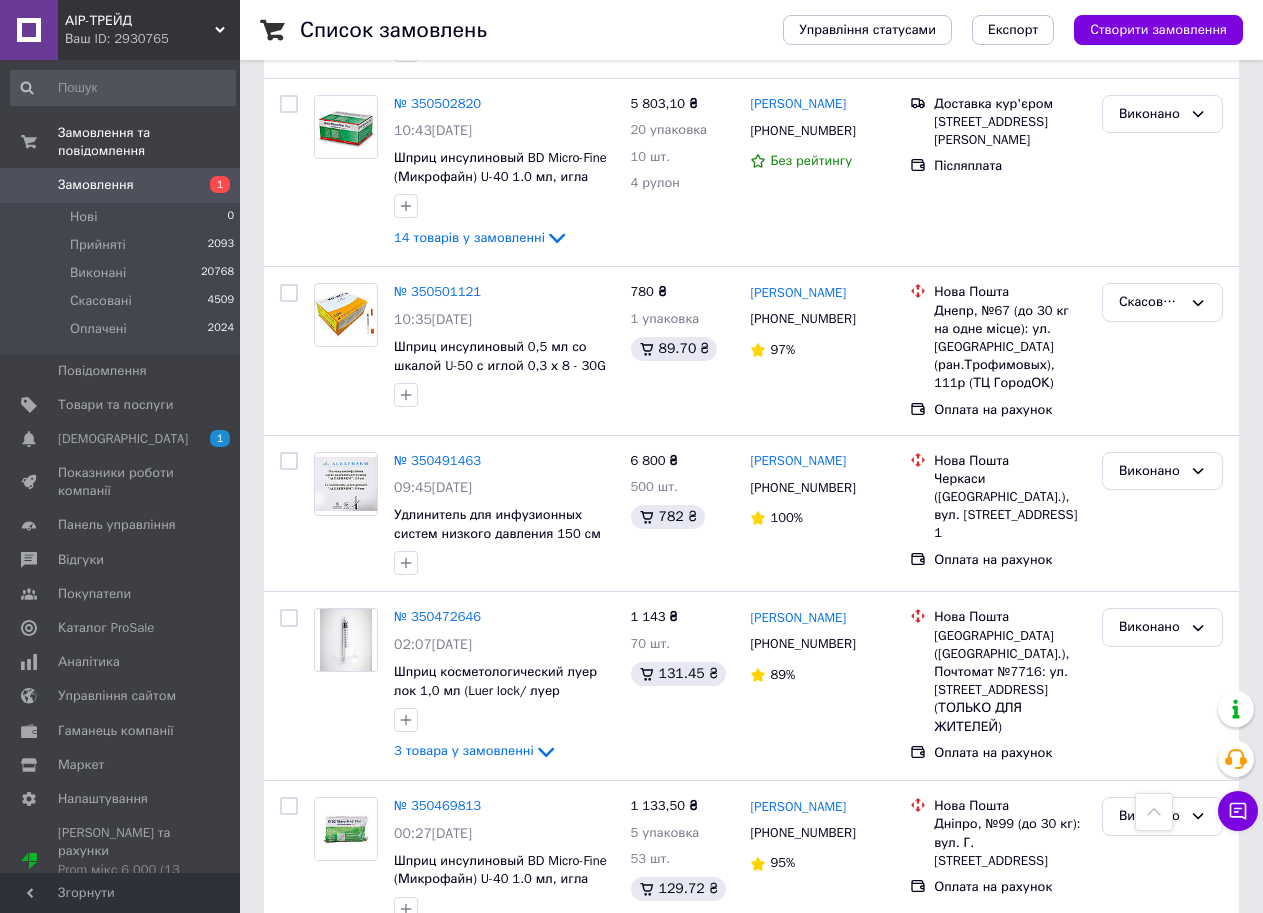 scroll, scrollTop: 17122, scrollLeft: 0, axis: vertical 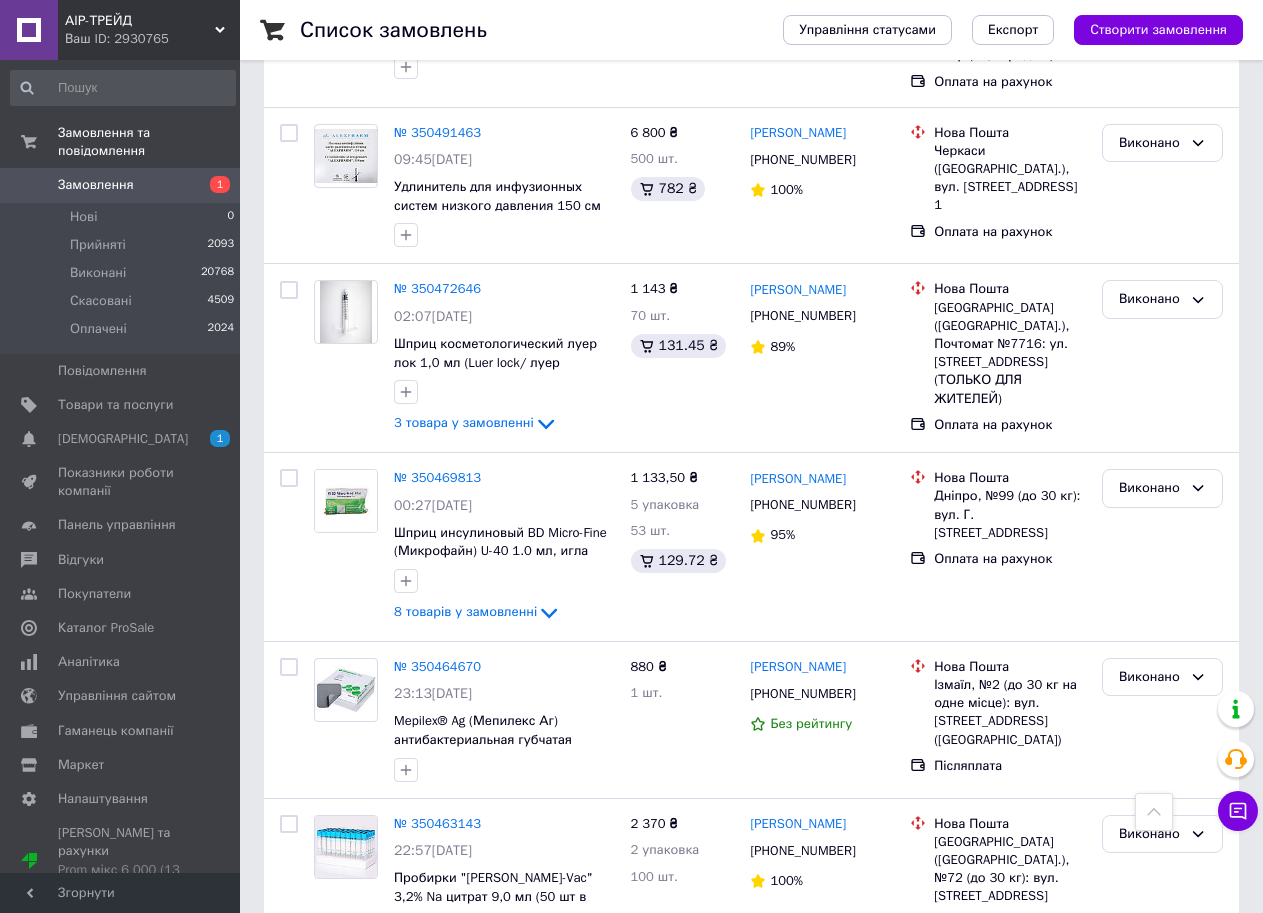 click on "1" at bounding box center (404, 1201) 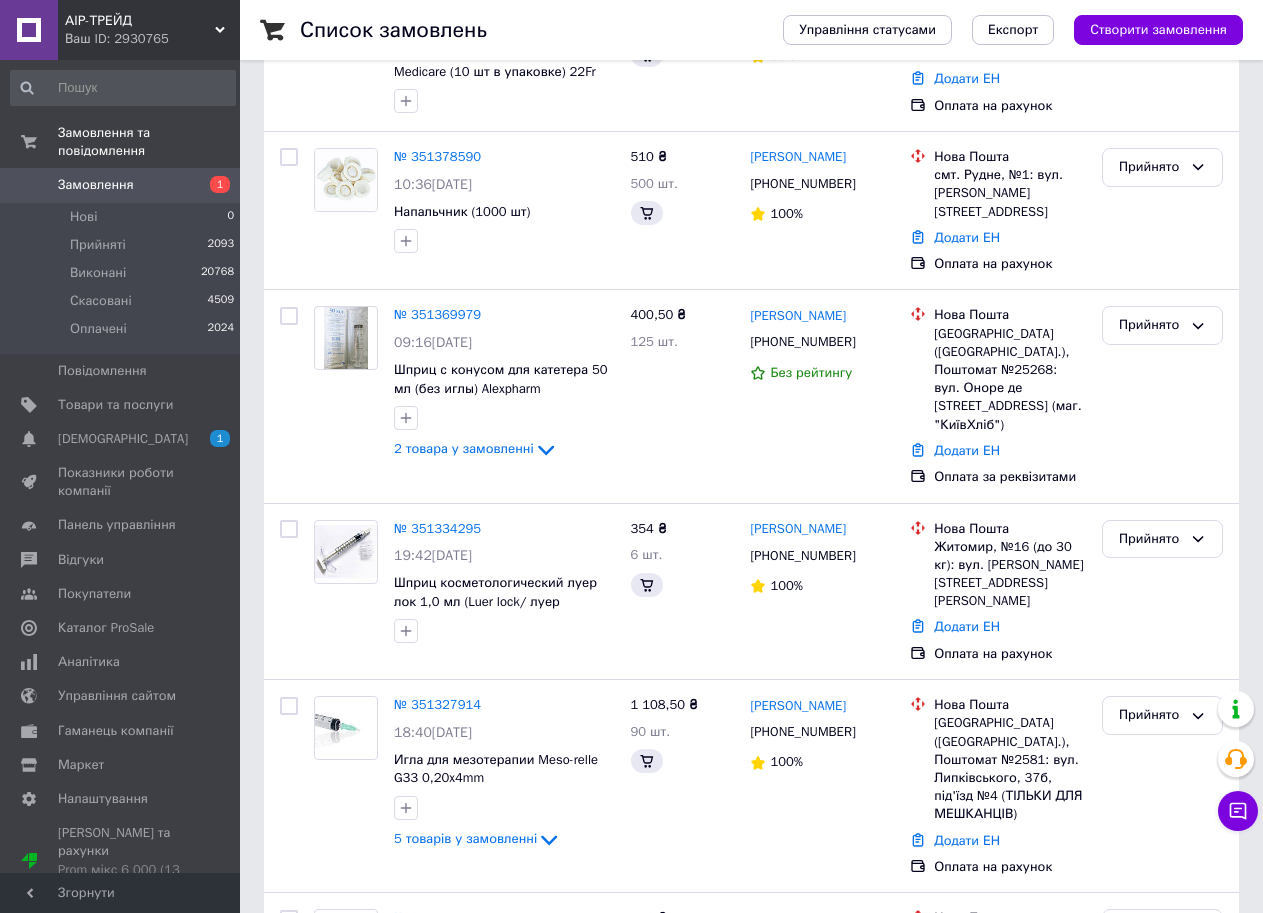 scroll, scrollTop: 0, scrollLeft: 0, axis: both 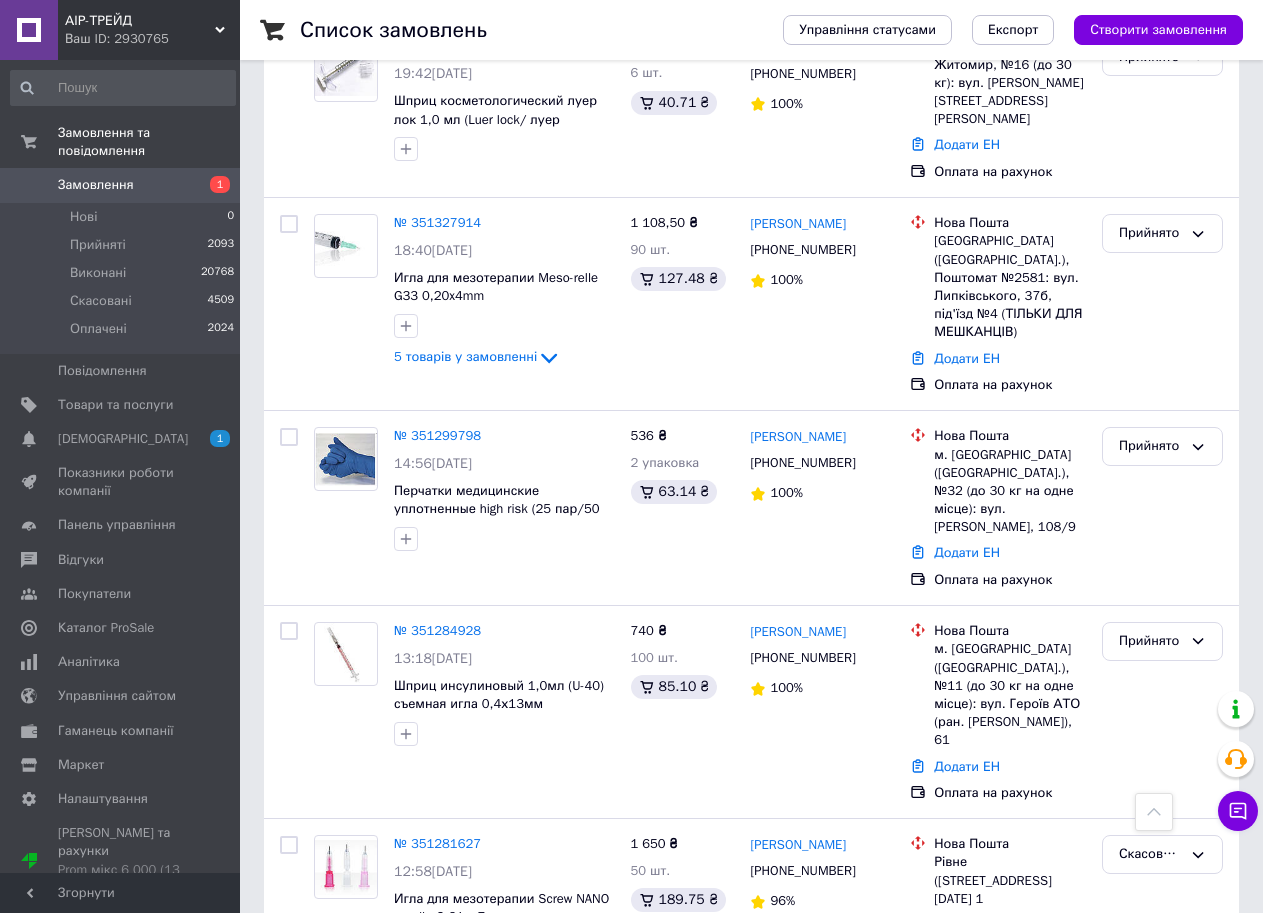 click 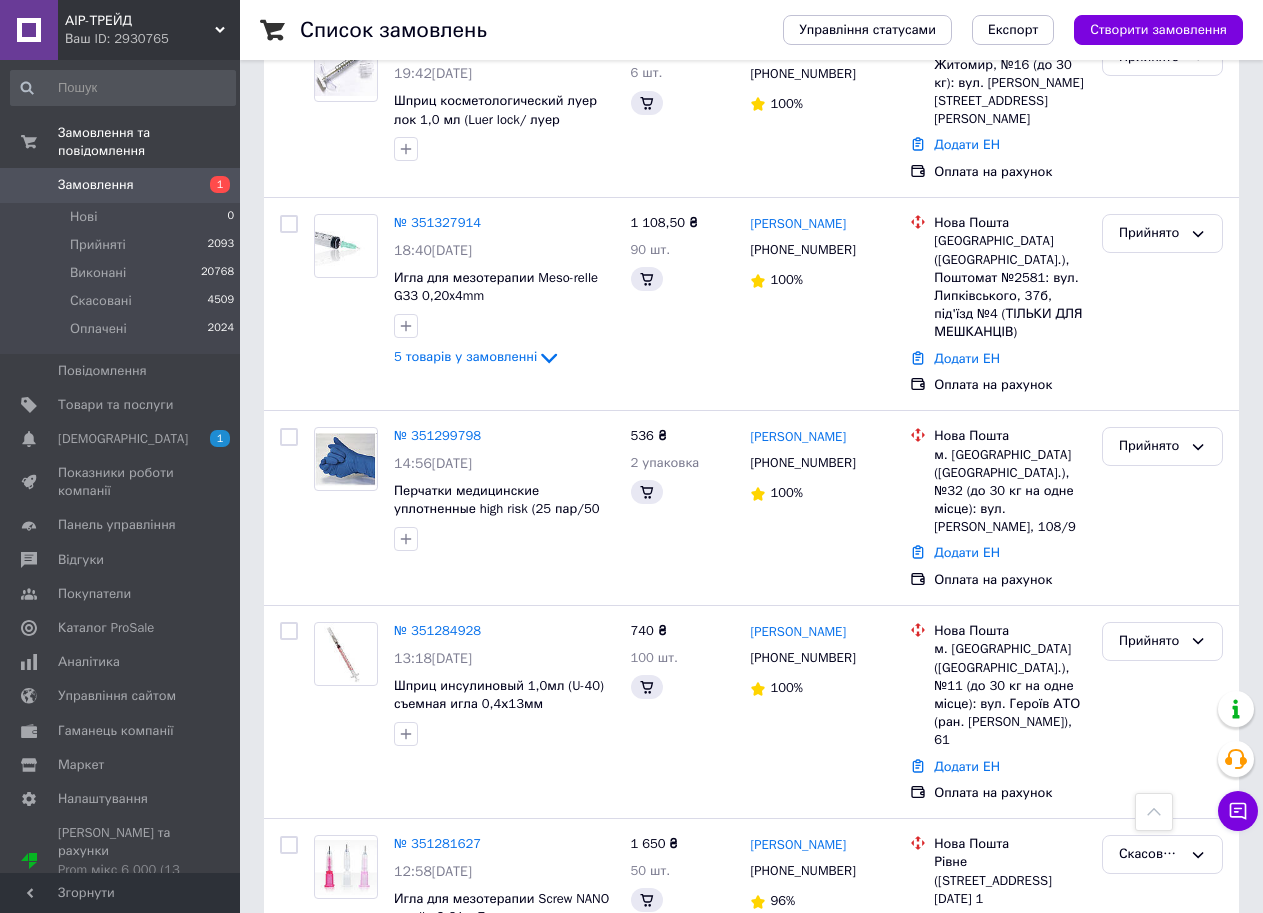 scroll, scrollTop: 17603, scrollLeft: 0, axis: vertical 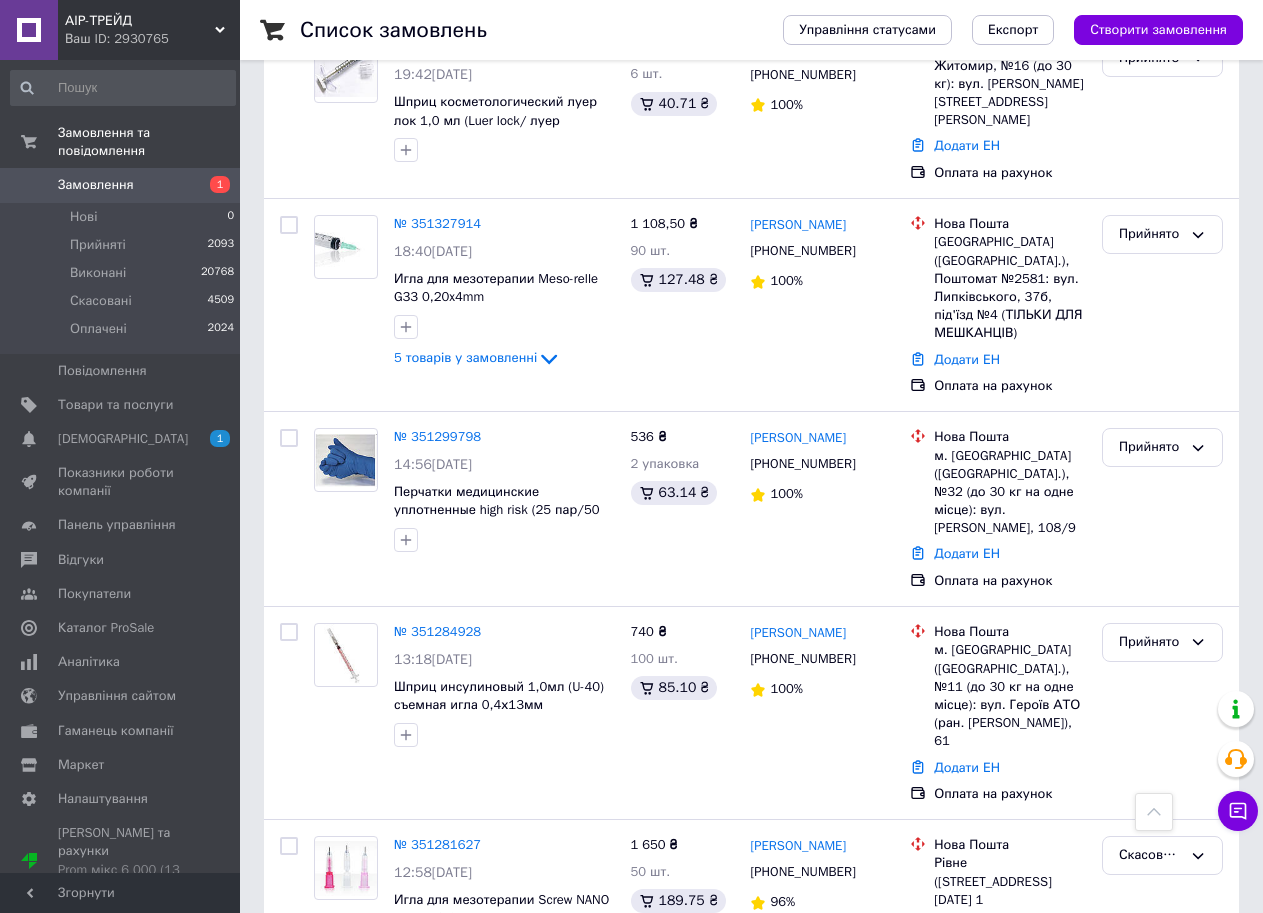 click 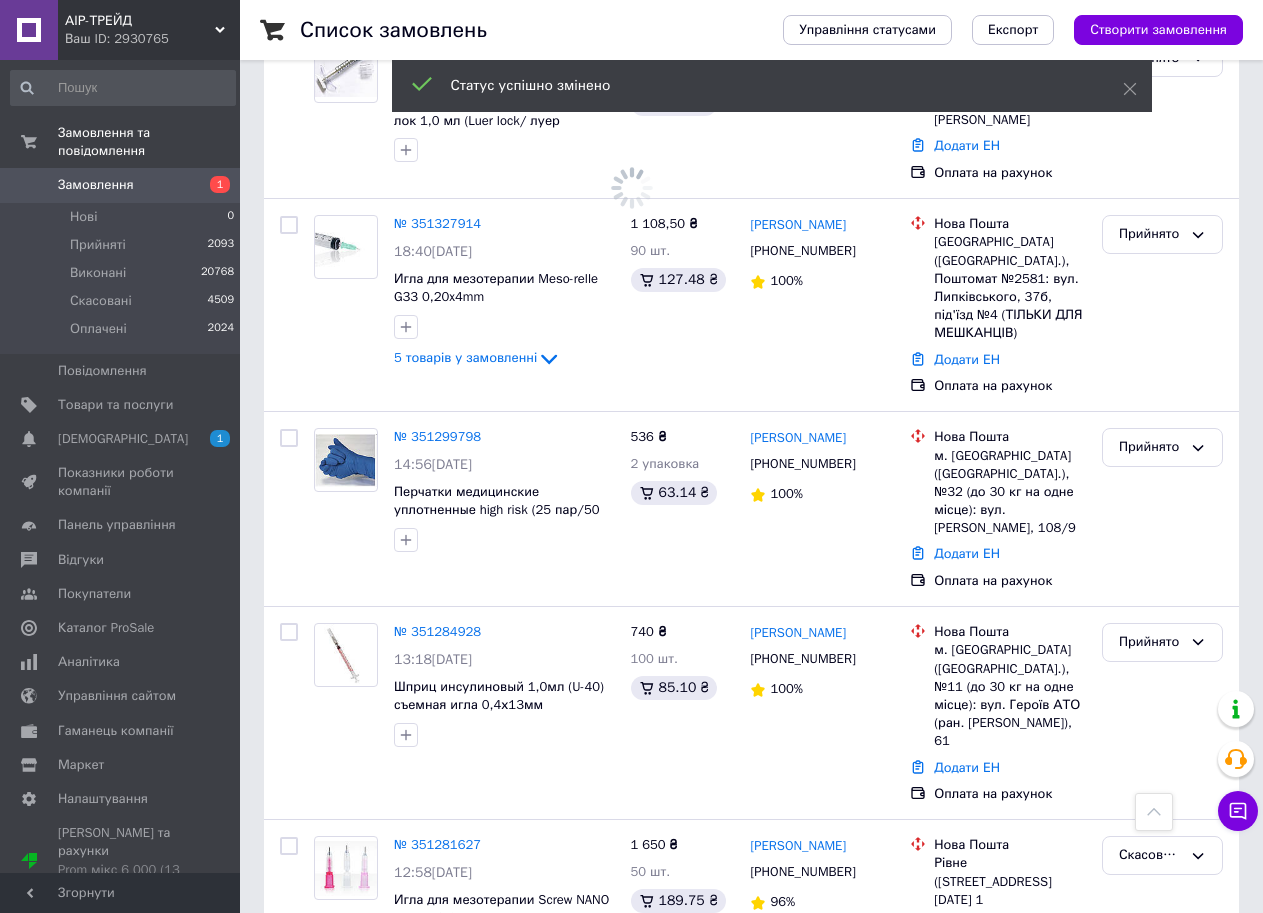 scroll, scrollTop: 17503, scrollLeft: 0, axis: vertical 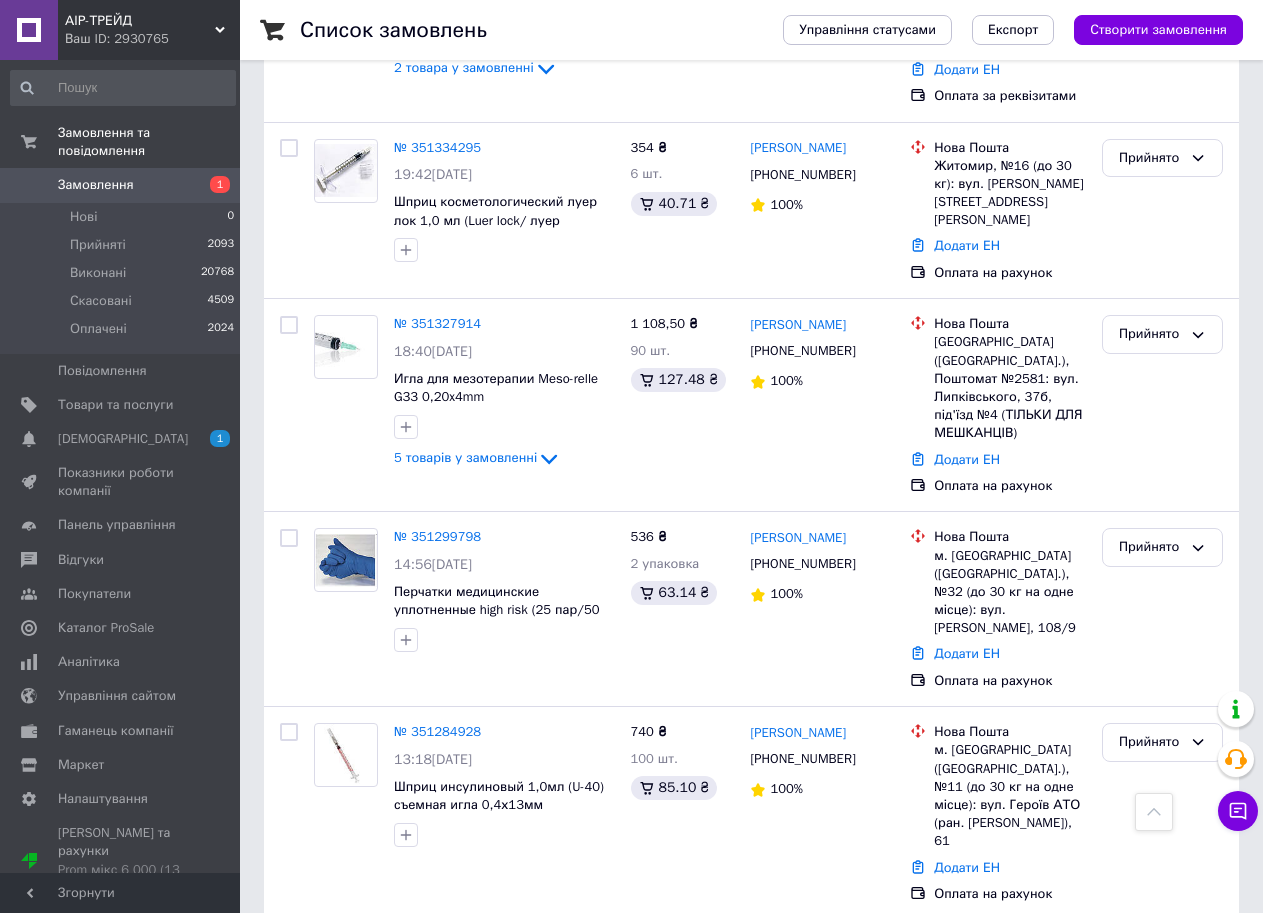 click 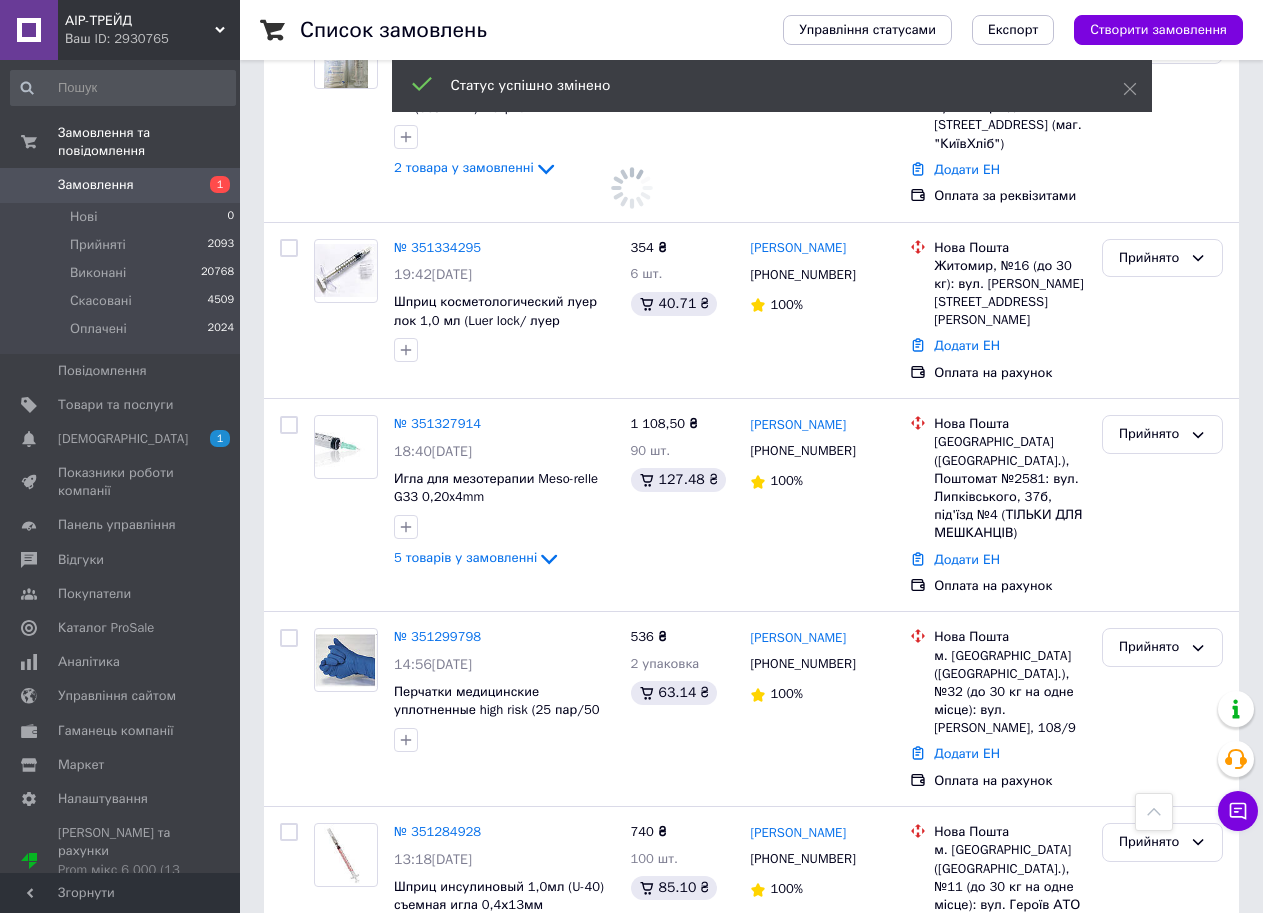 scroll, scrollTop: 17203, scrollLeft: 0, axis: vertical 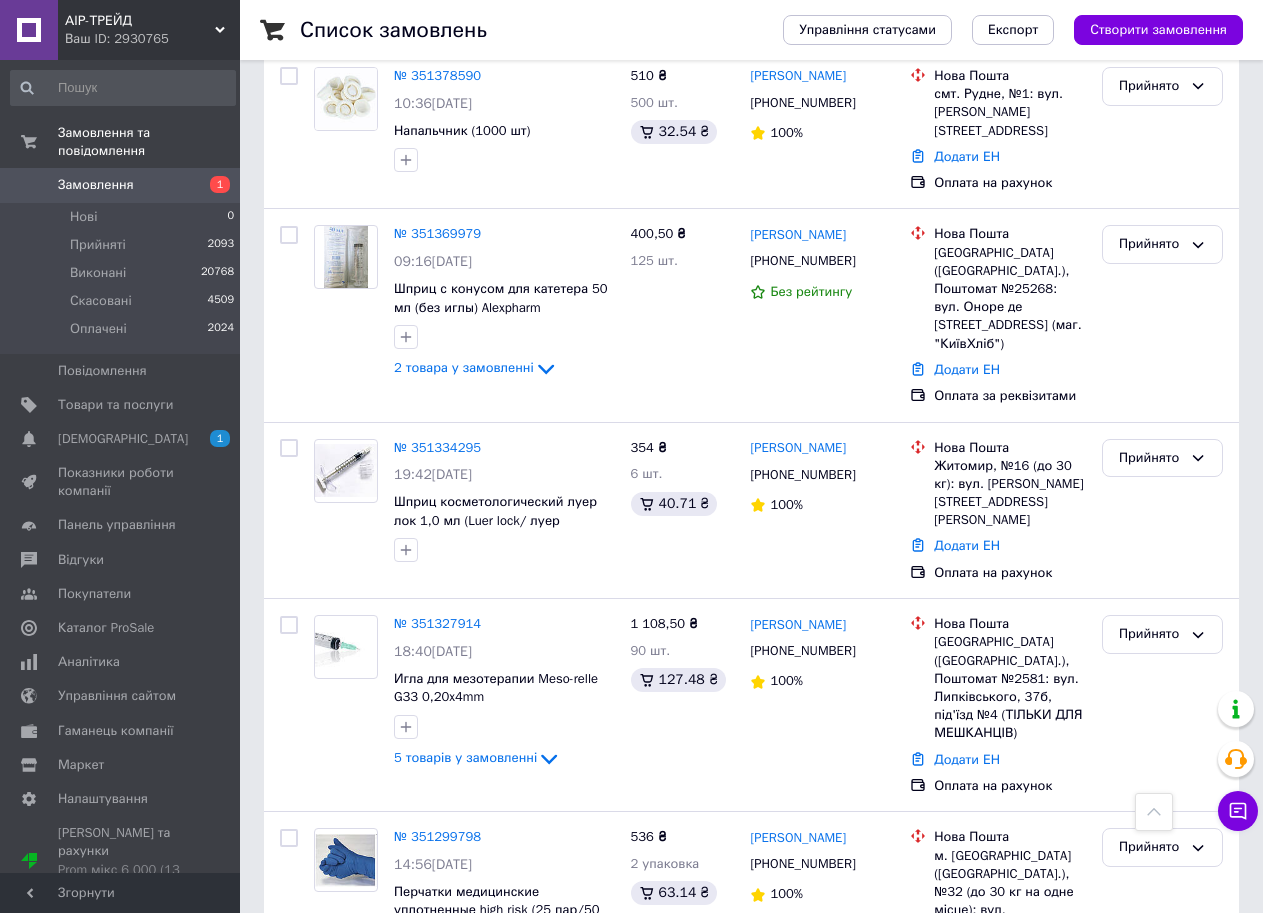 click 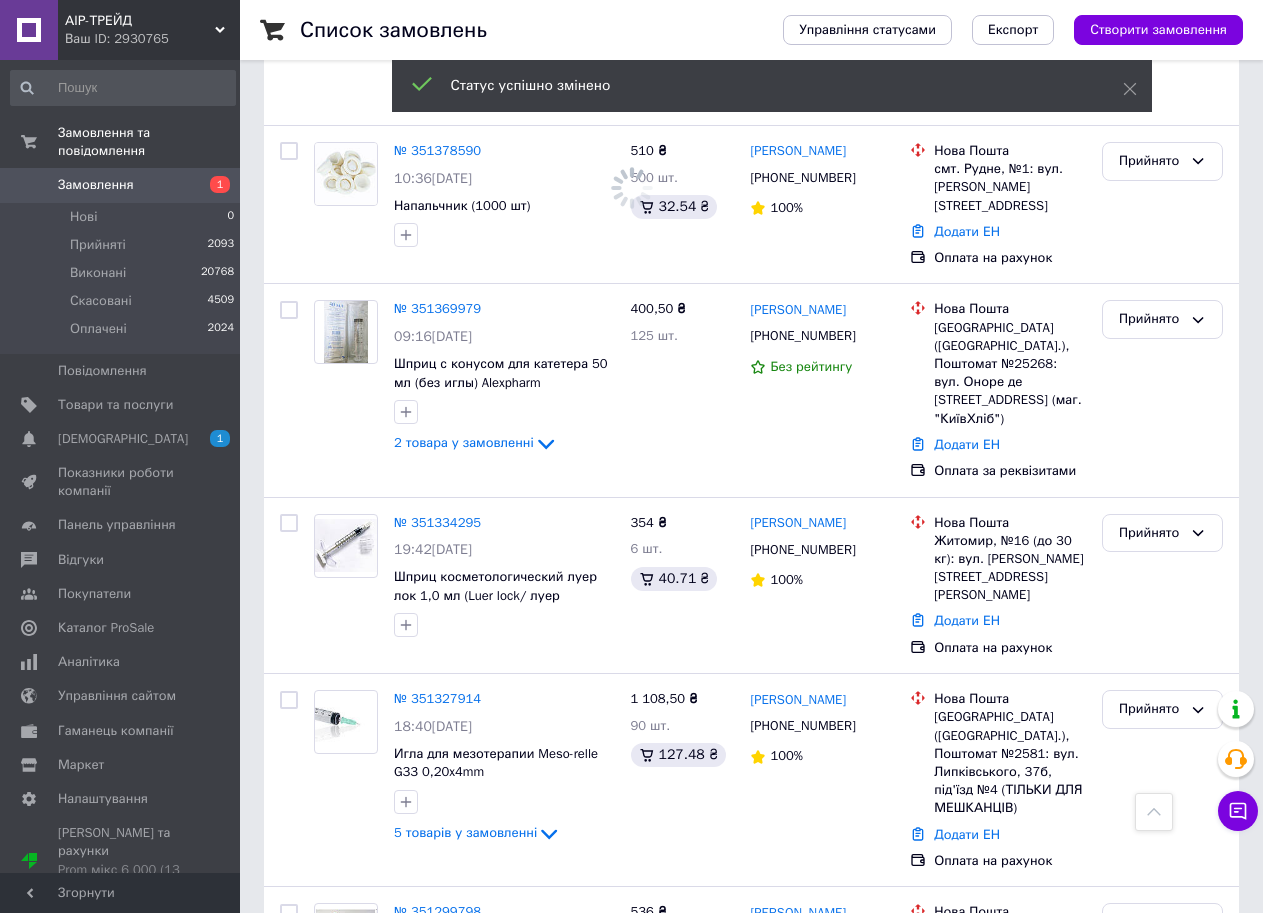scroll, scrollTop: 17003, scrollLeft: 0, axis: vertical 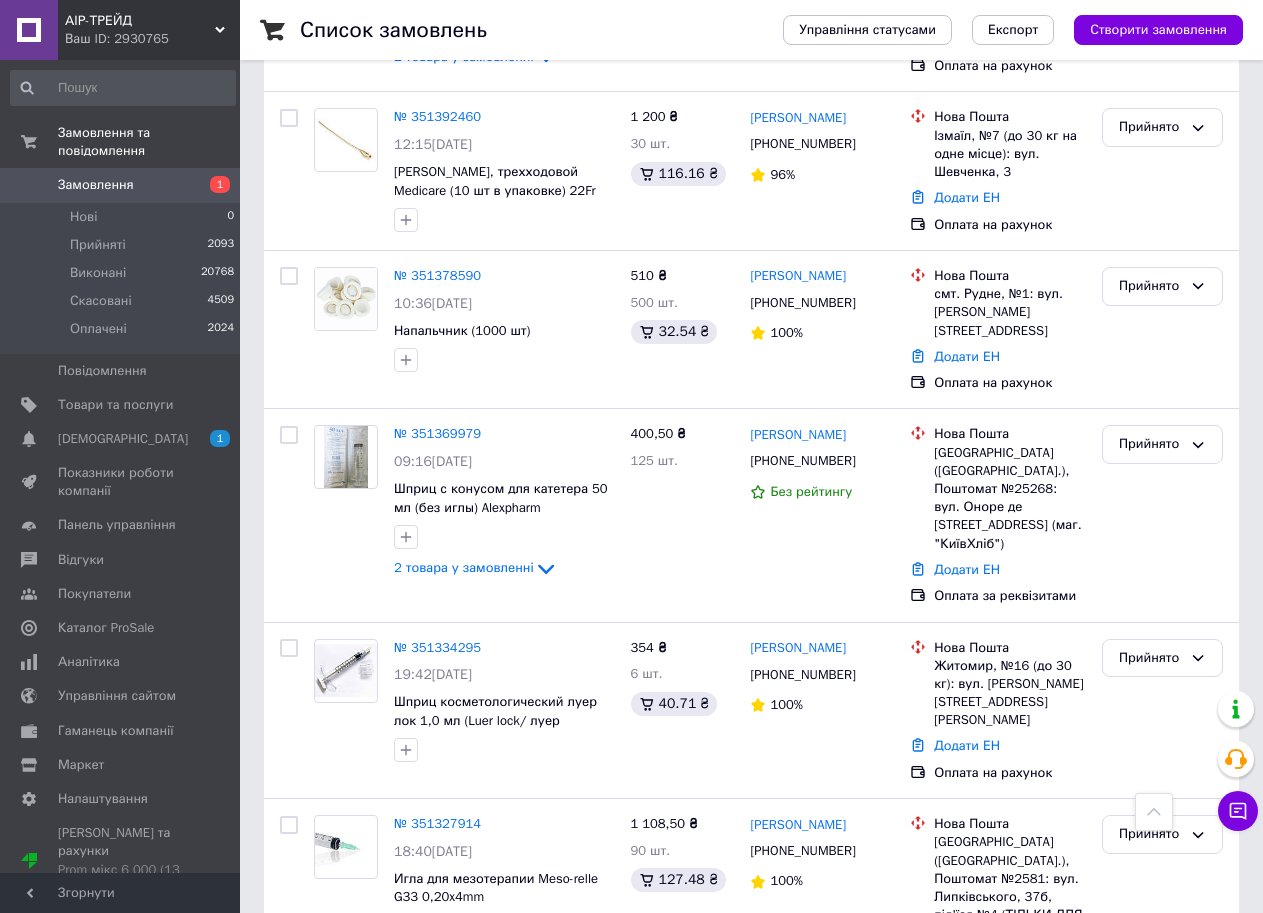 click 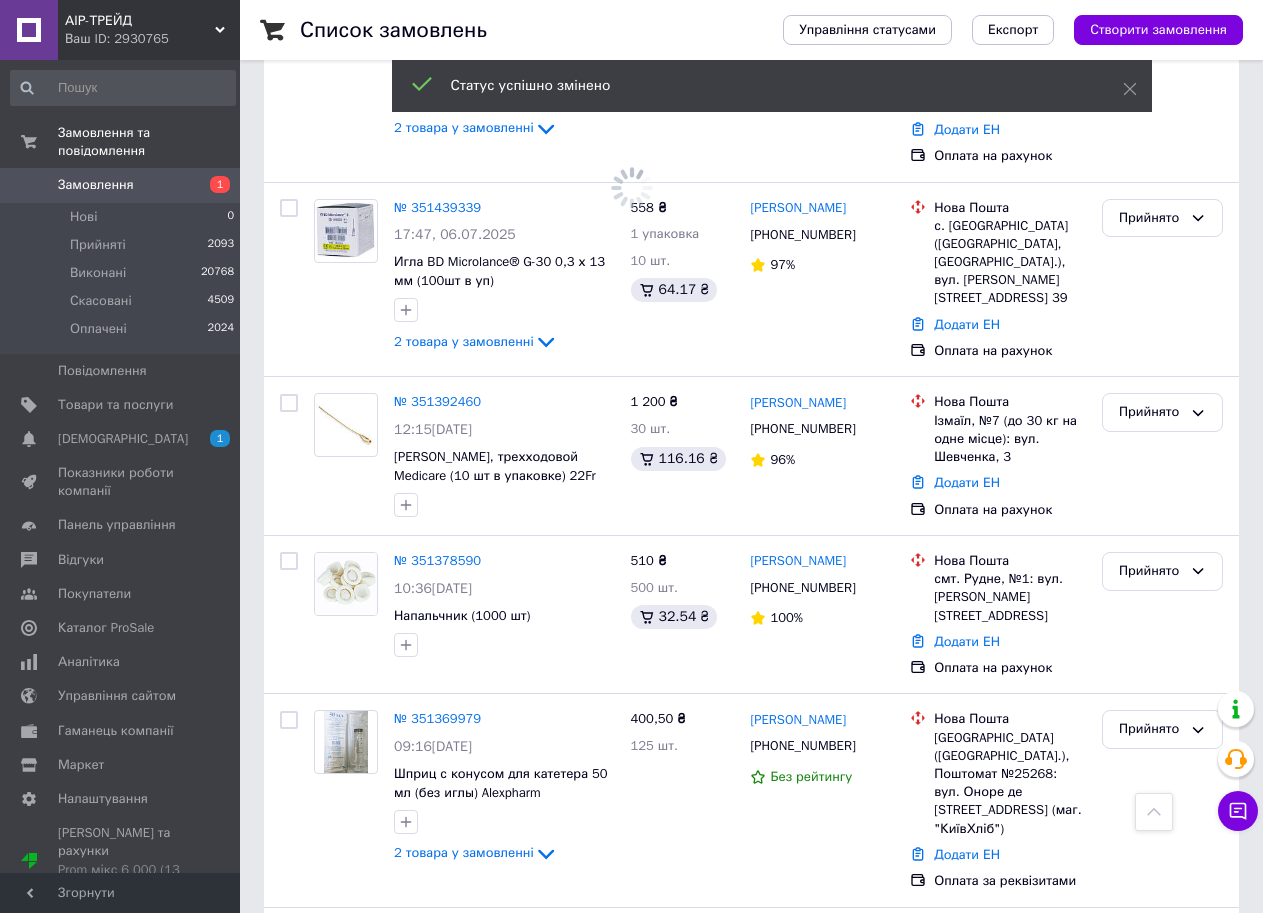 scroll, scrollTop: 16703, scrollLeft: 0, axis: vertical 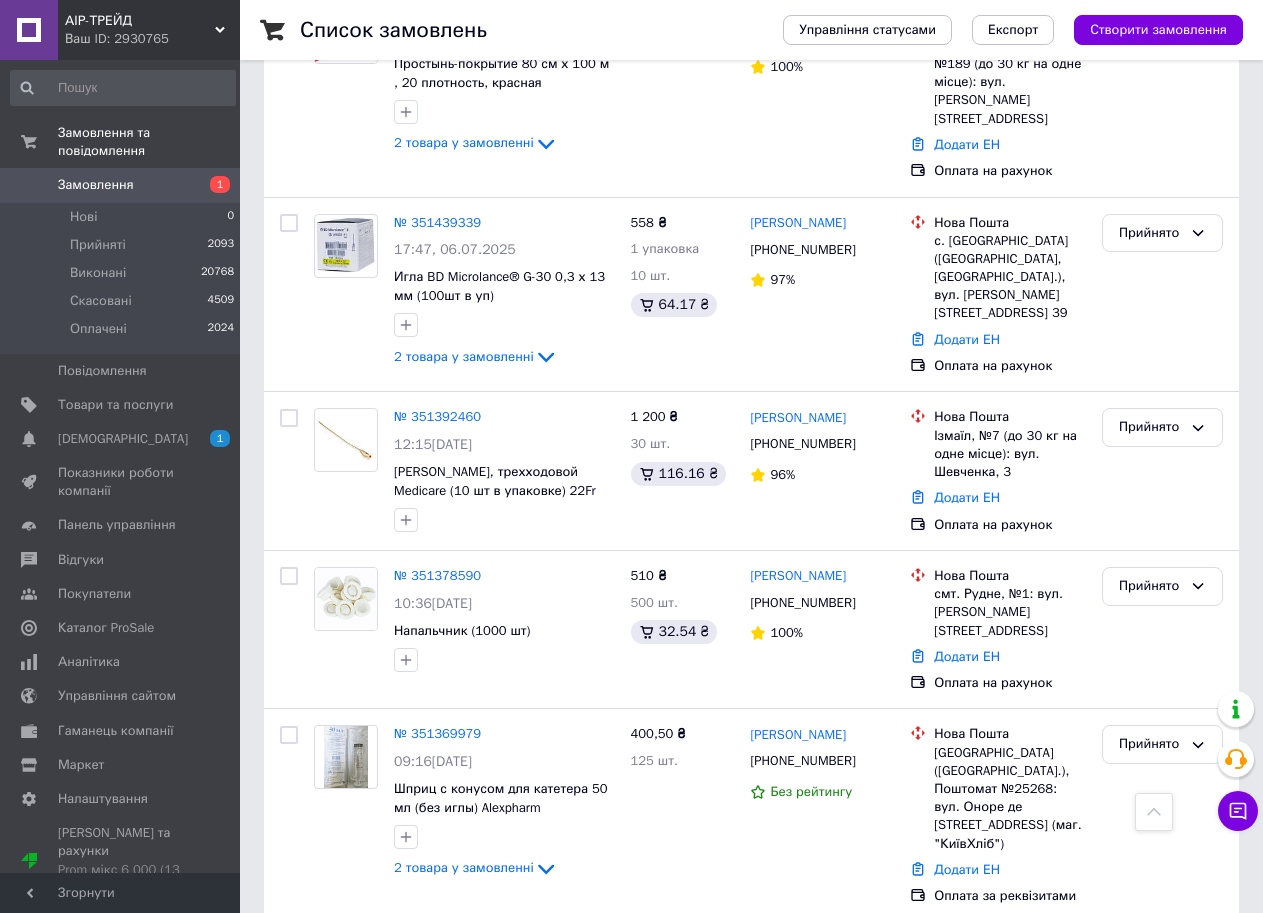 click 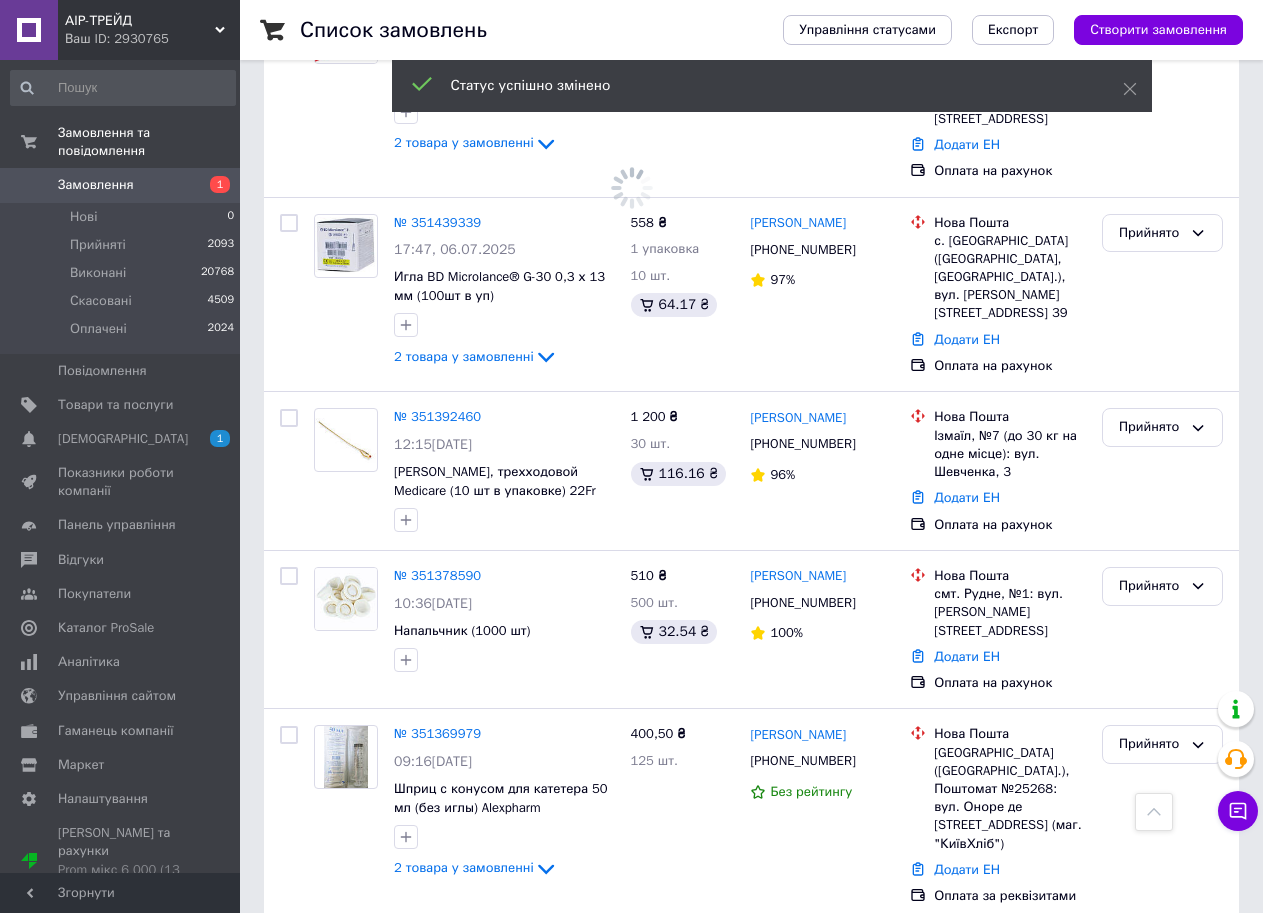 scroll, scrollTop: 16603, scrollLeft: 0, axis: vertical 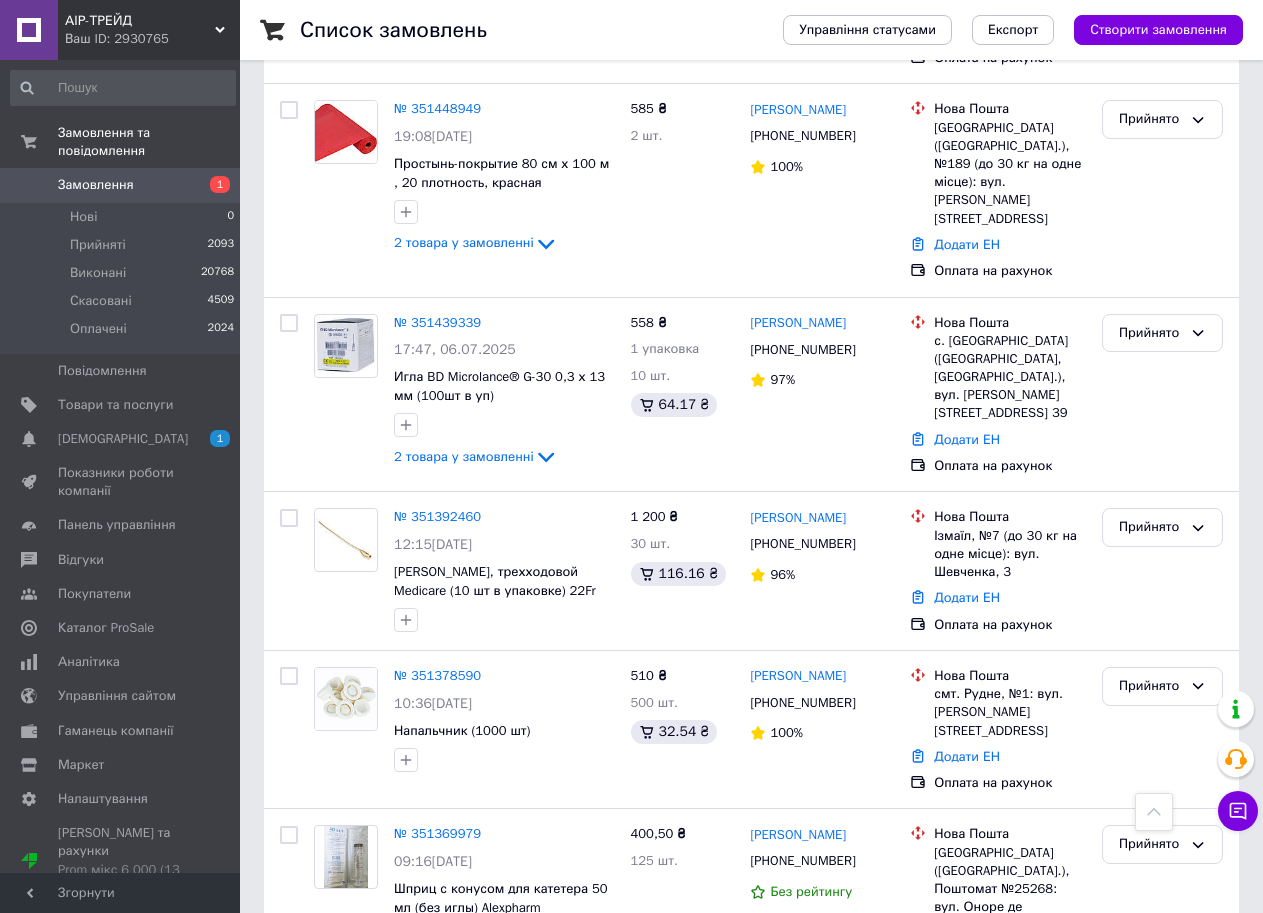 click 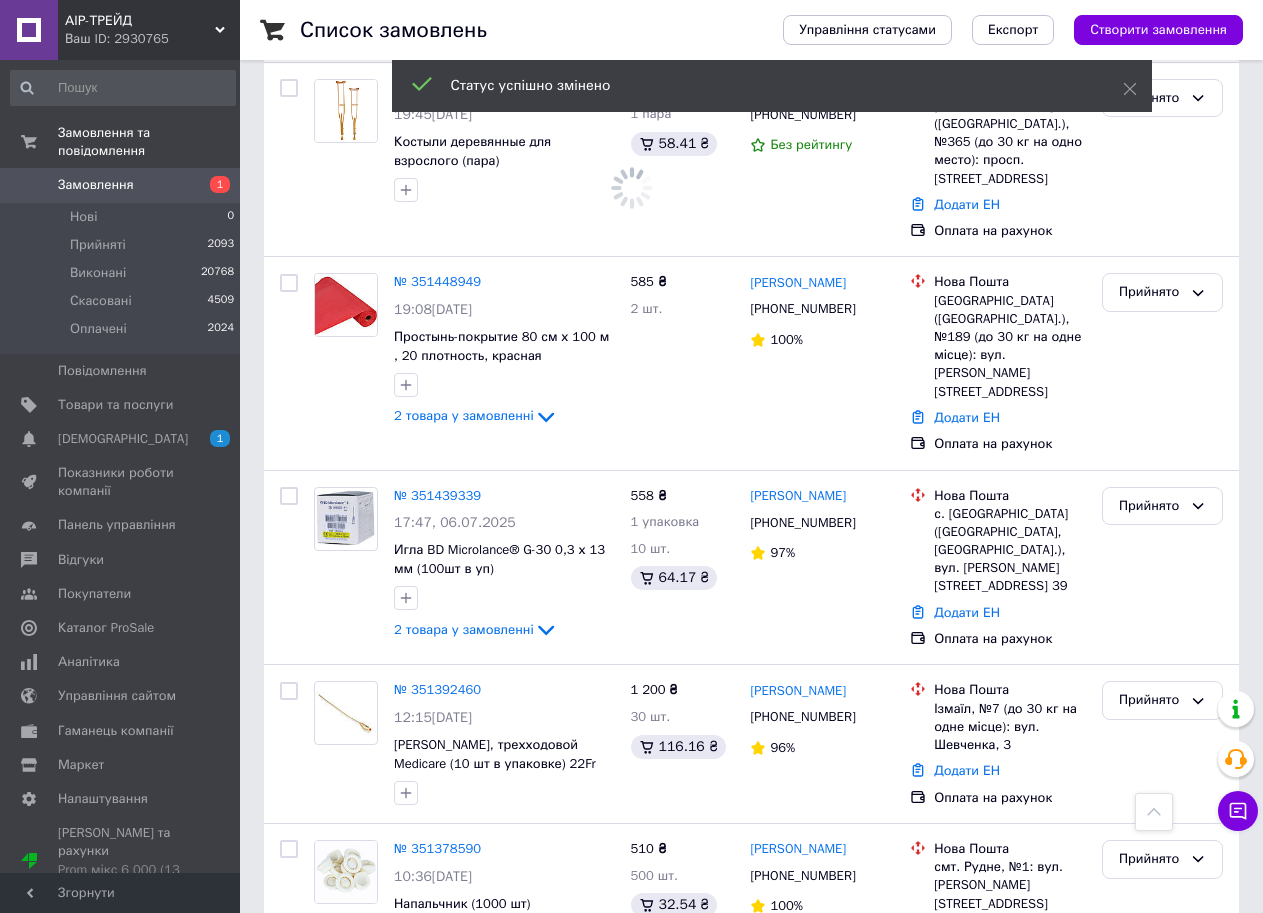 scroll, scrollTop: 16403, scrollLeft: 0, axis: vertical 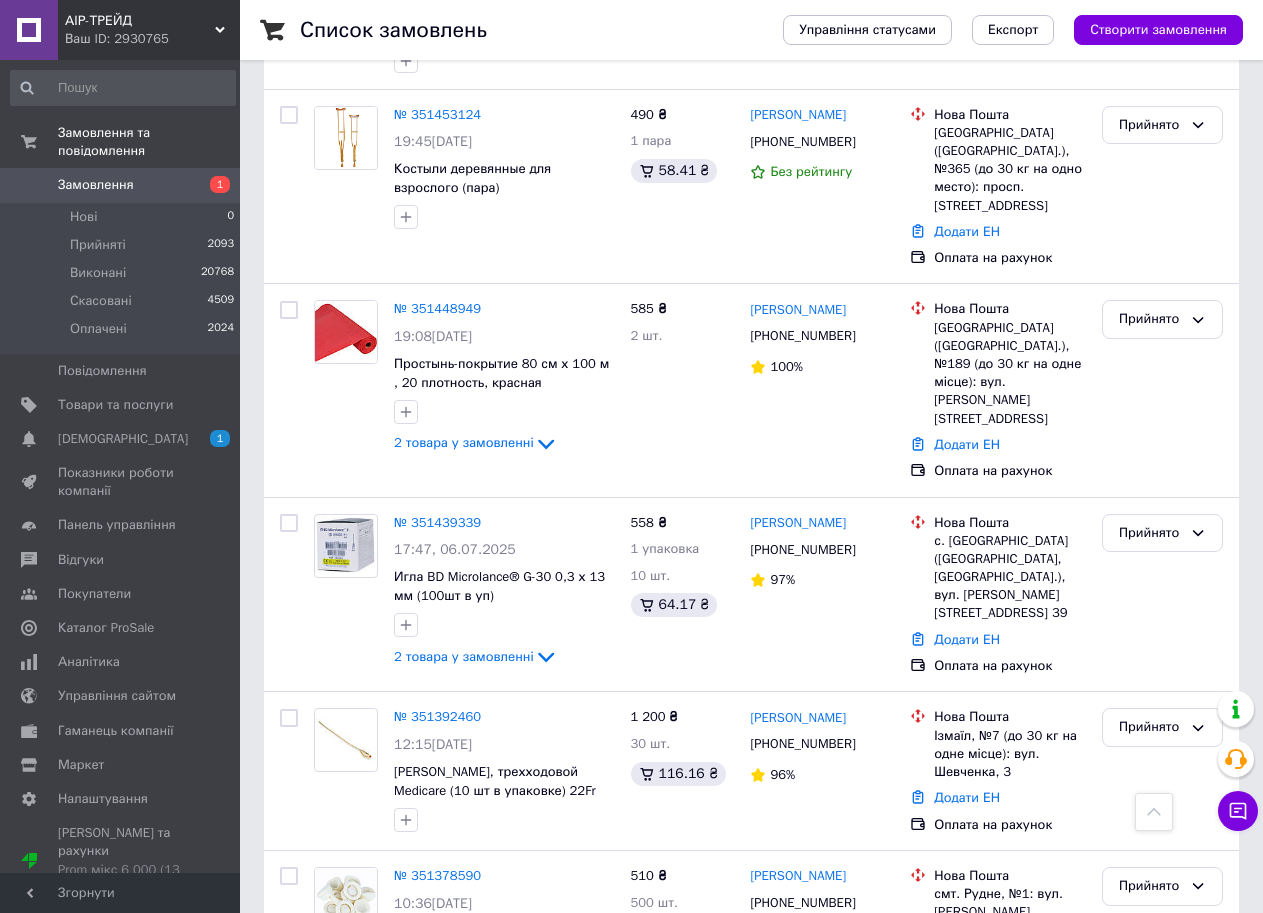 click 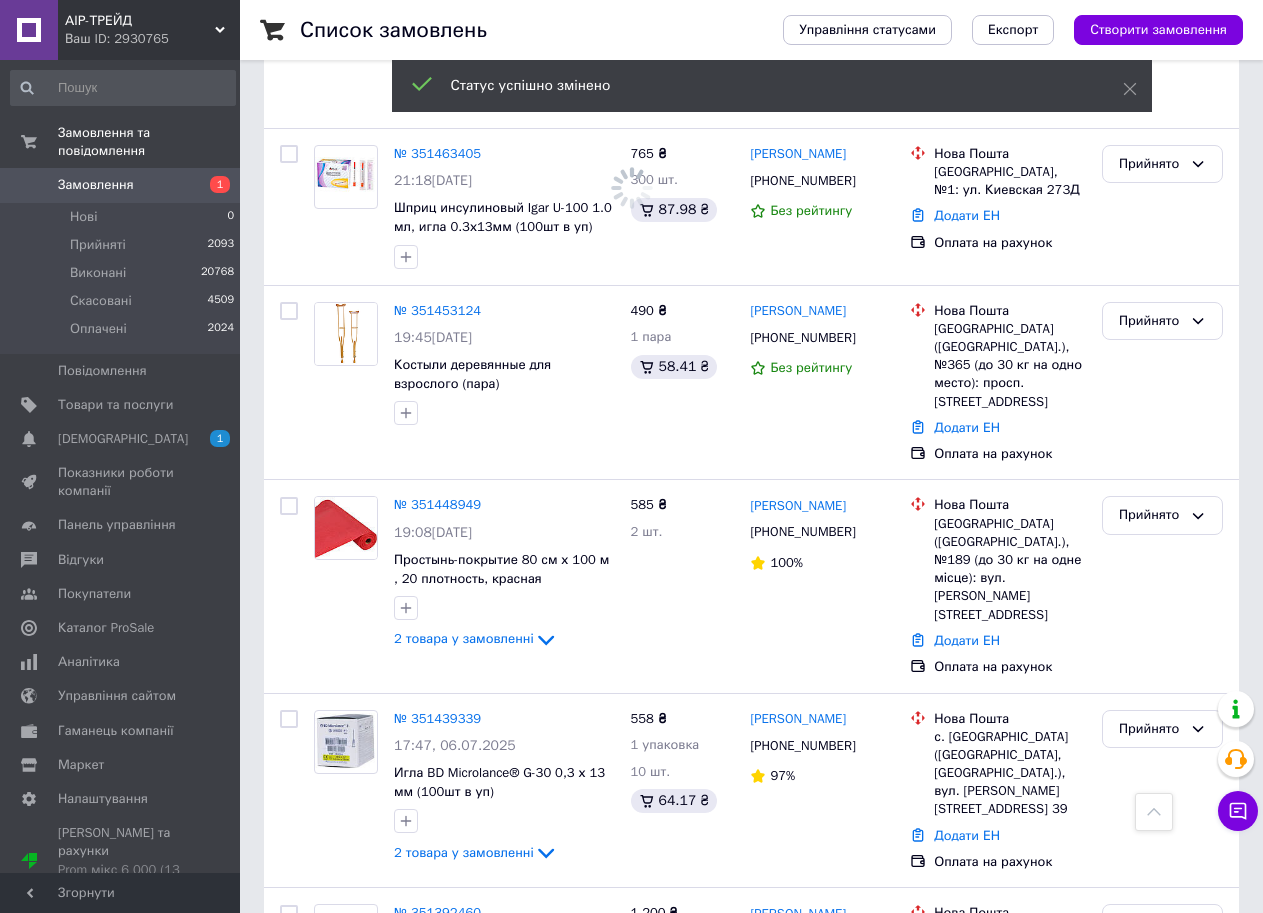 scroll, scrollTop: 16203, scrollLeft: 0, axis: vertical 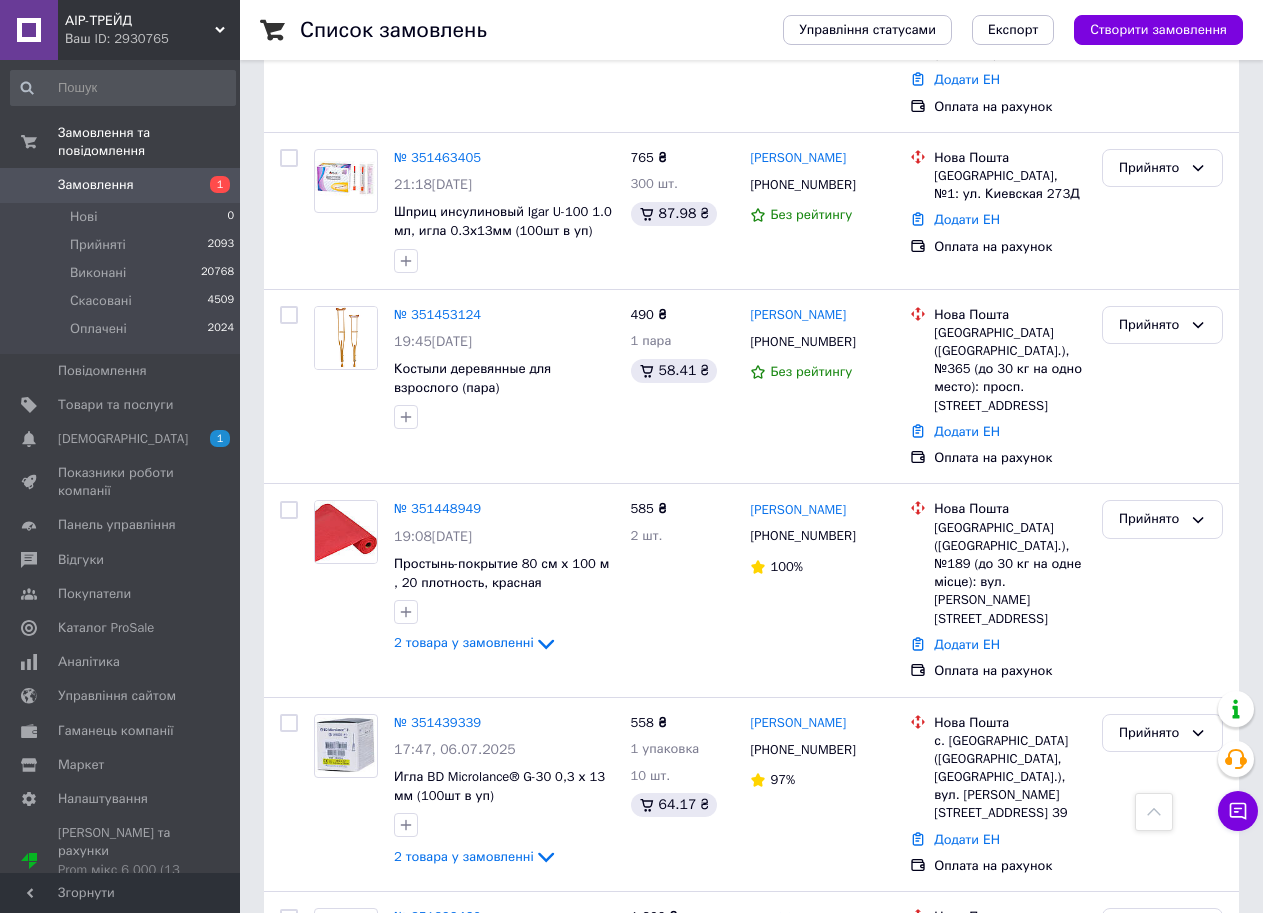 click 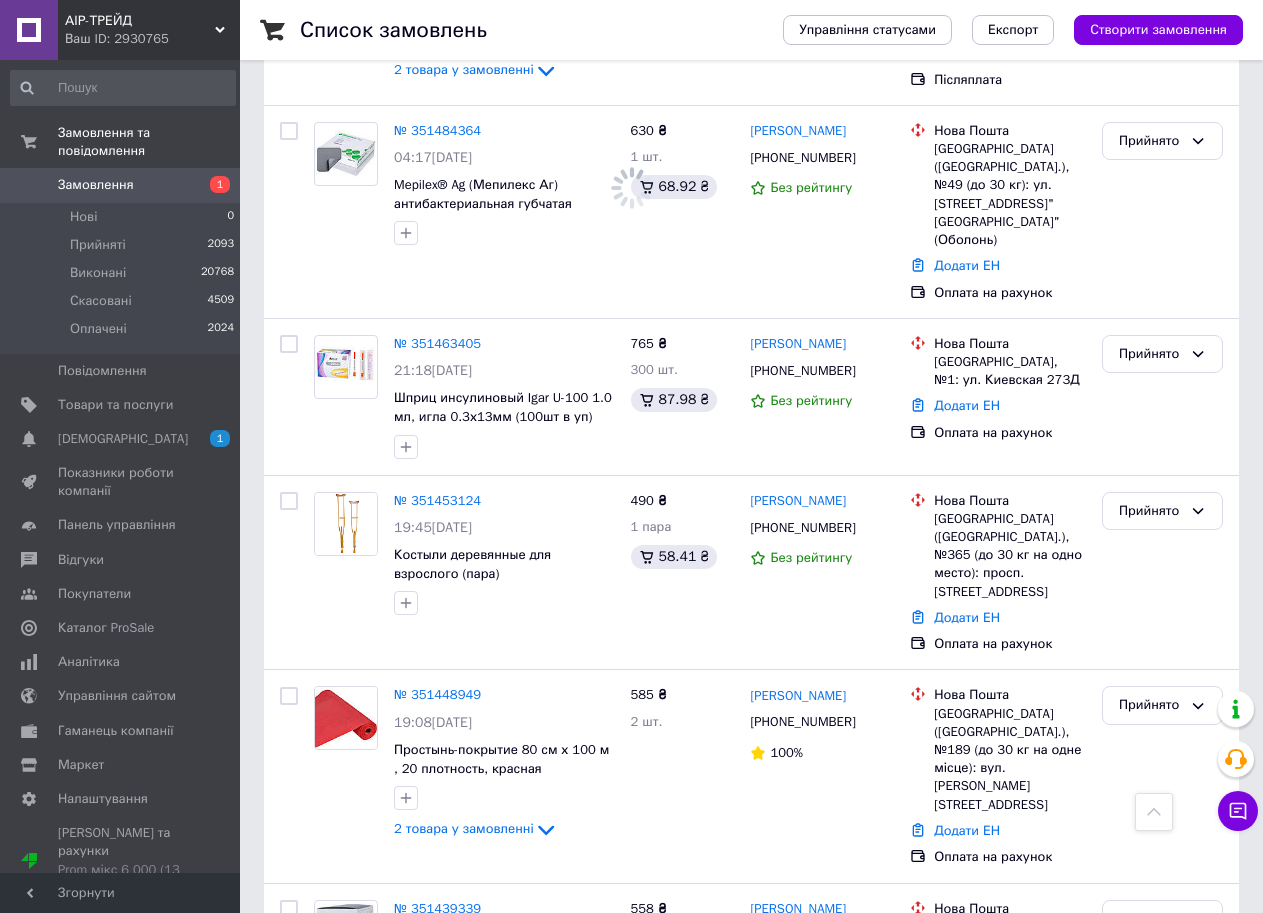 scroll, scrollTop: 16003, scrollLeft: 0, axis: vertical 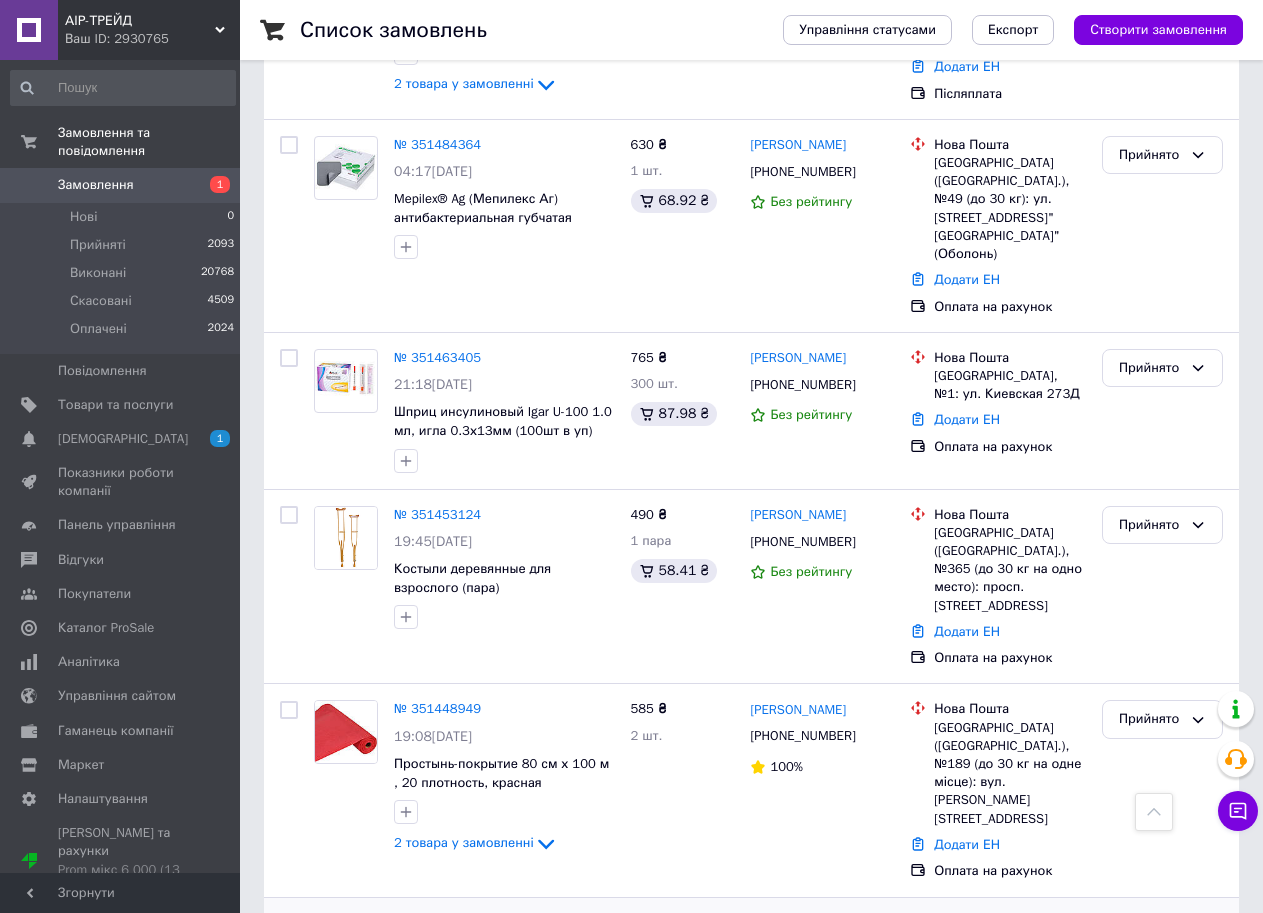 click 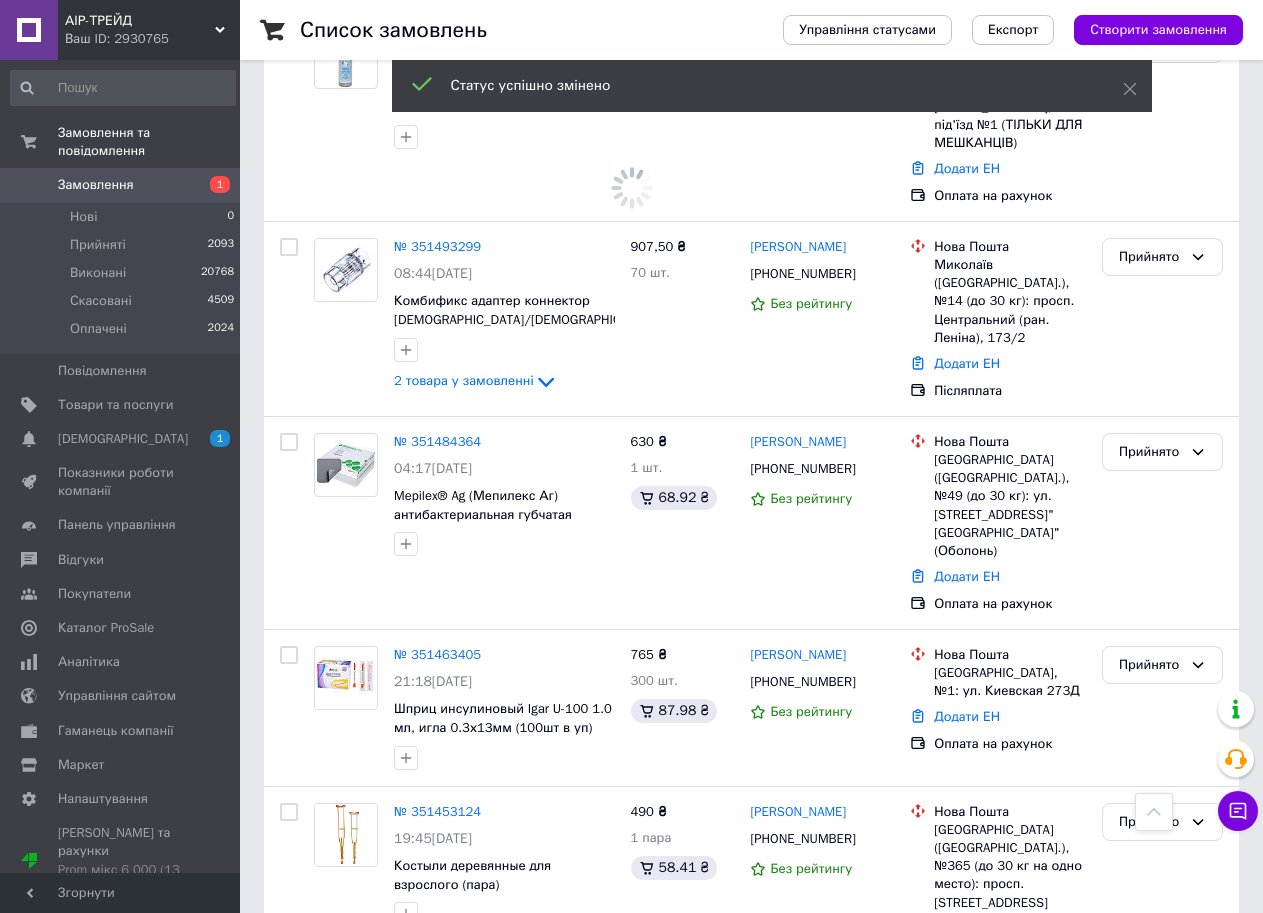 scroll, scrollTop: 15703, scrollLeft: 0, axis: vertical 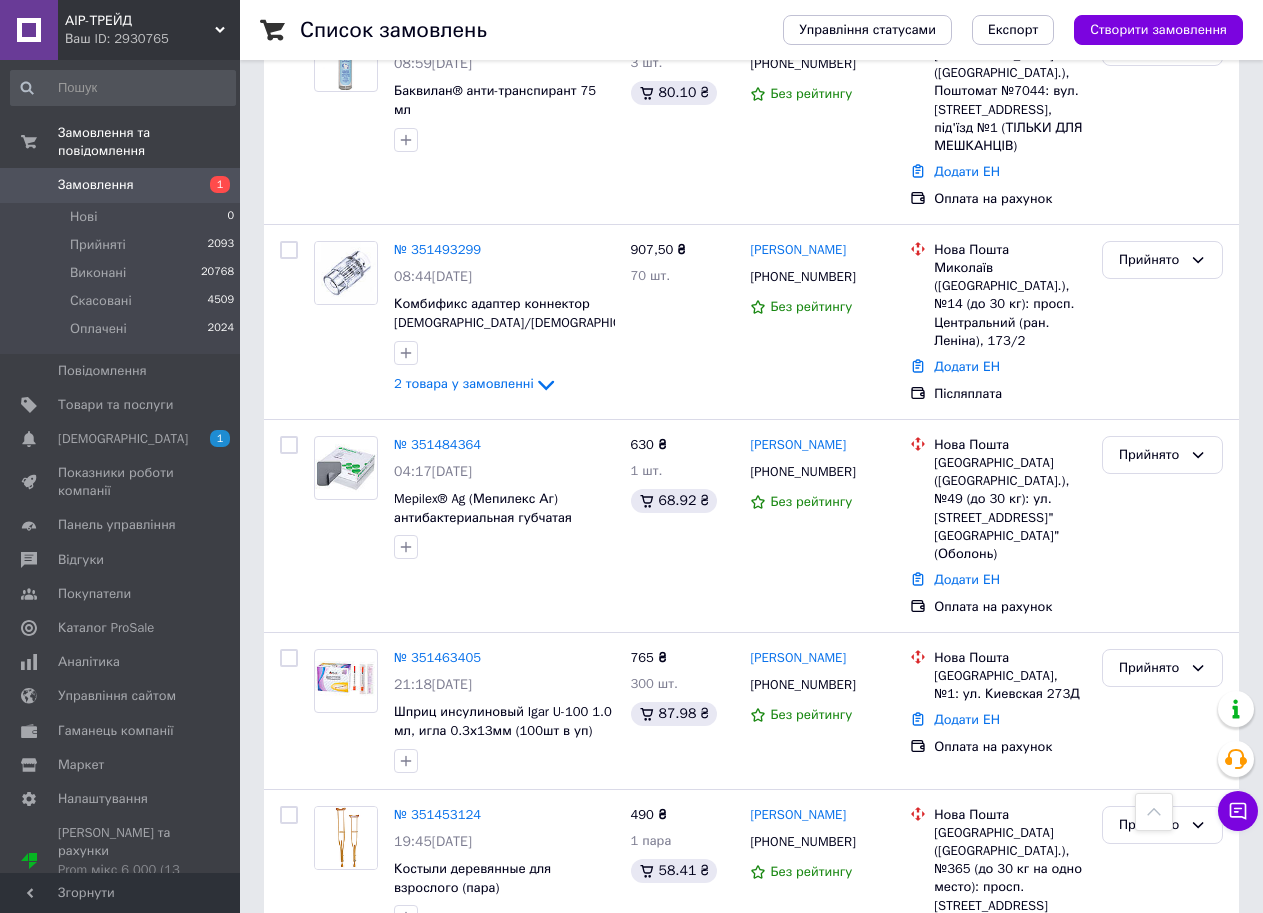 click 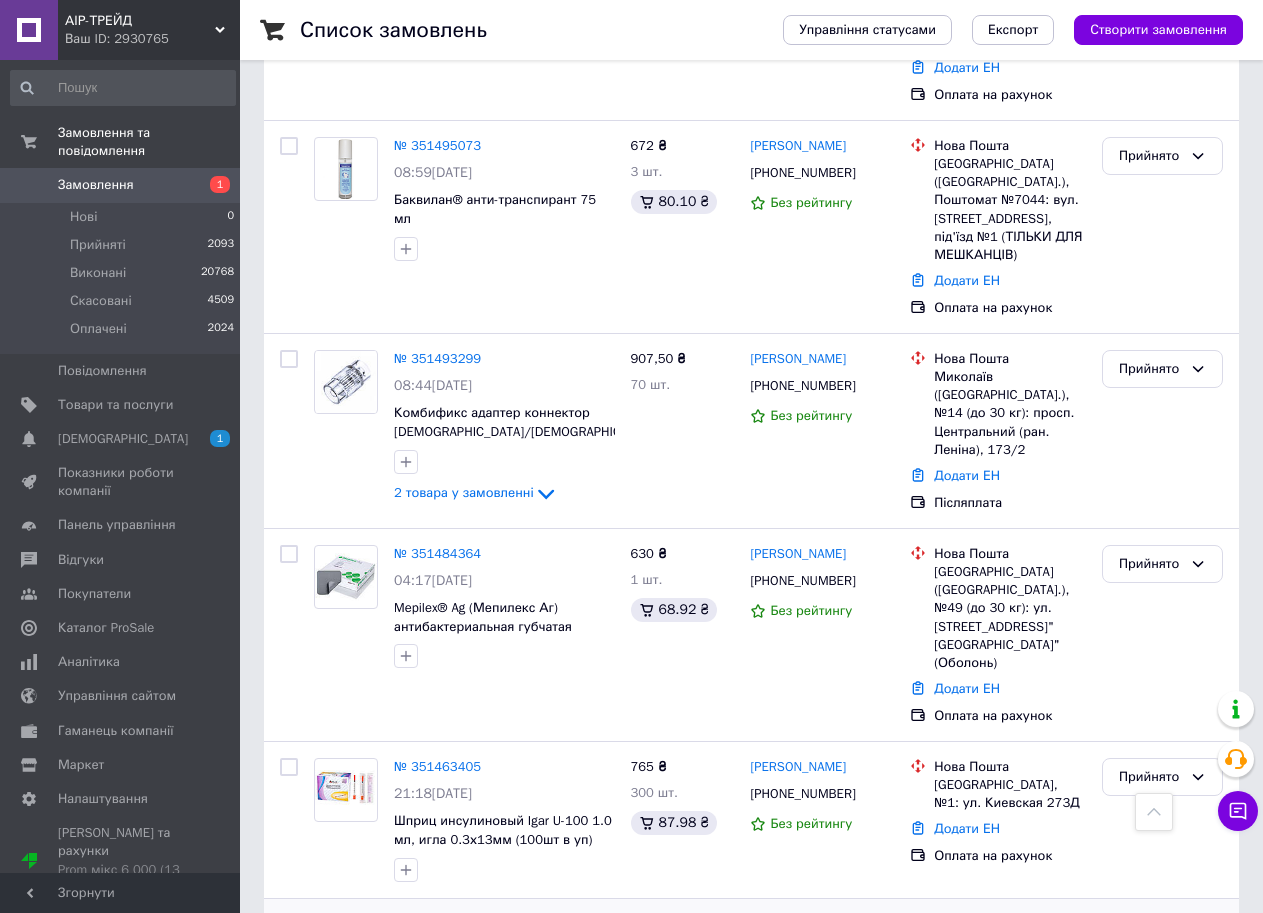 scroll, scrollTop: 15503, scrollLeft: 0, axis: vertical 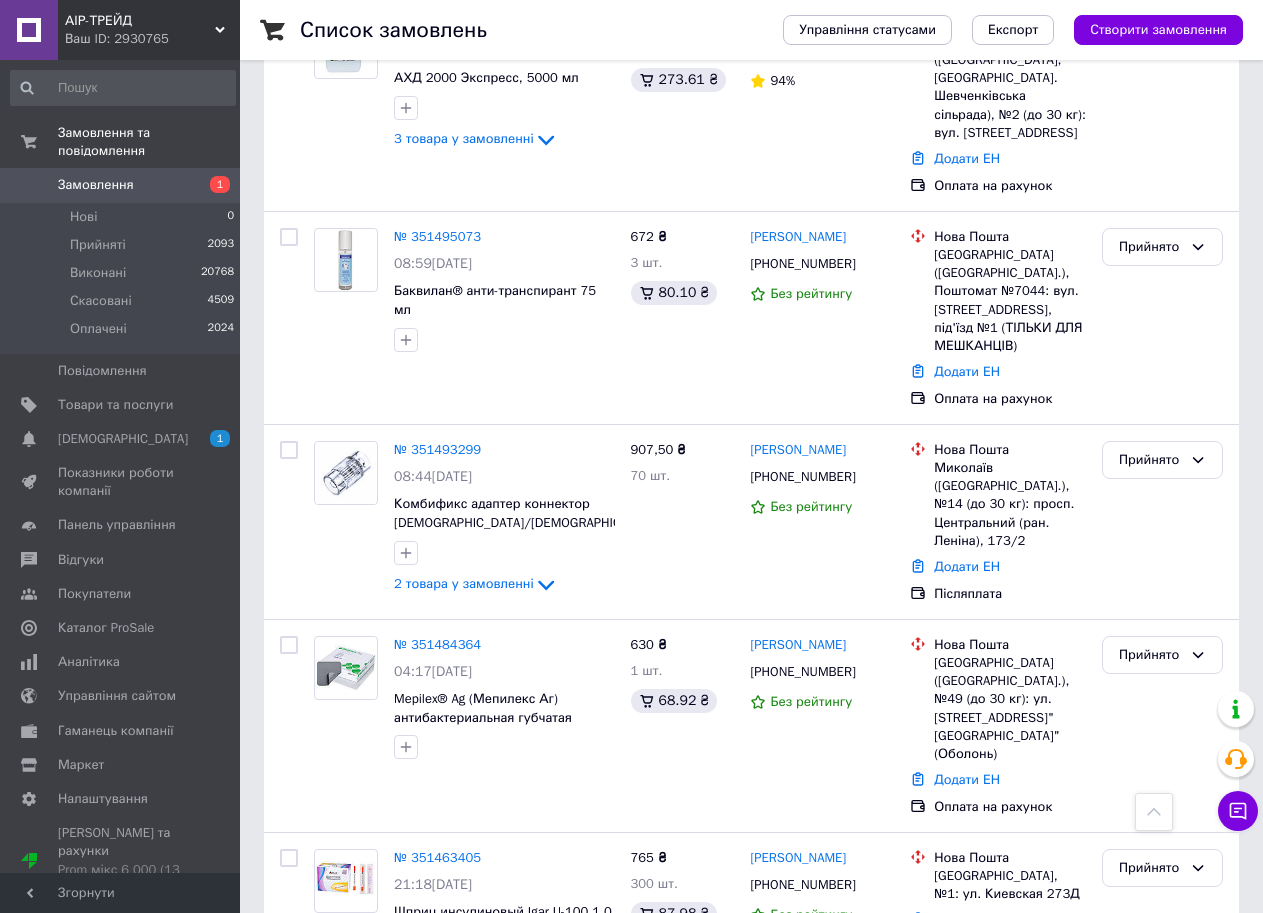 click 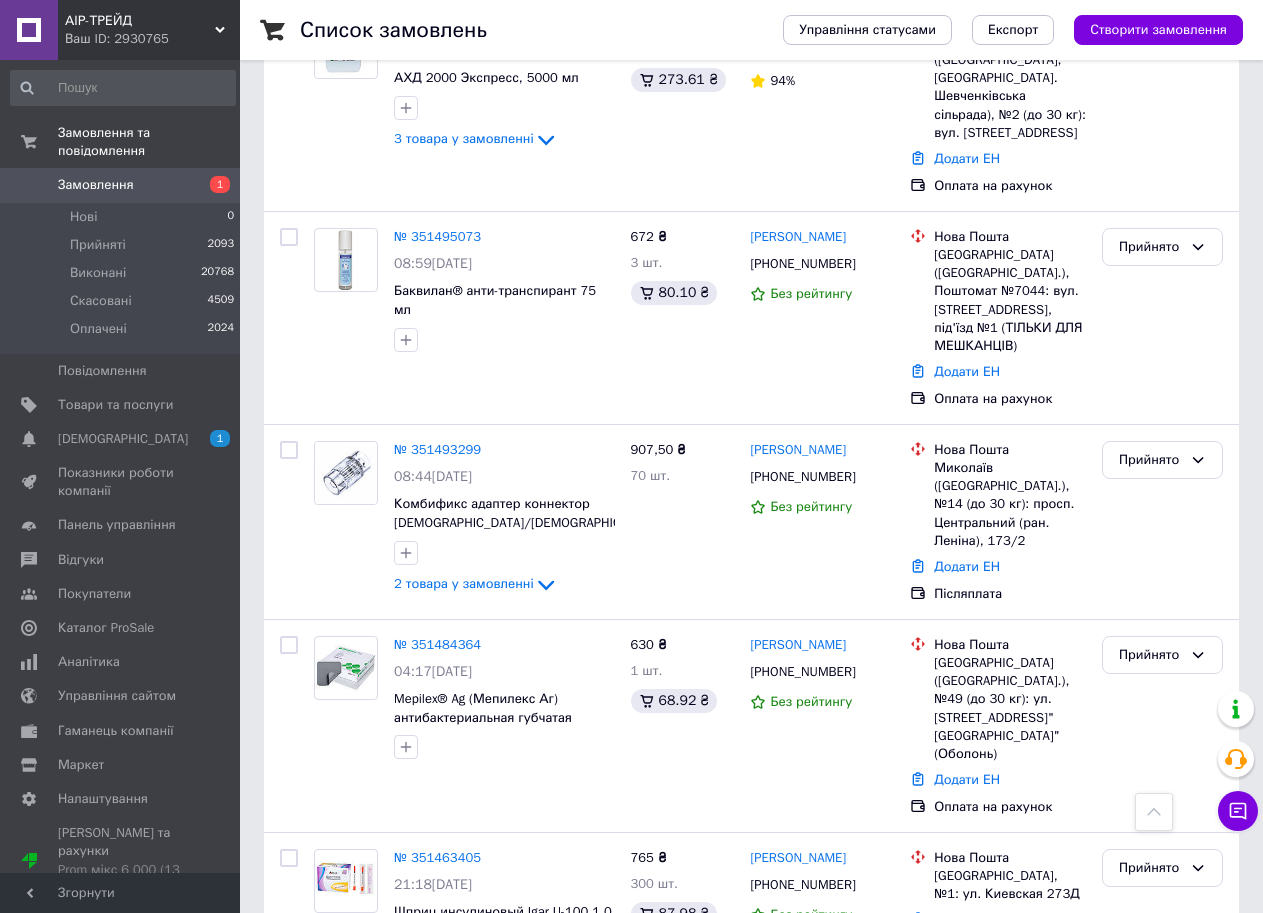 click on "Скасовано" at bounding box center (1162, 1103) 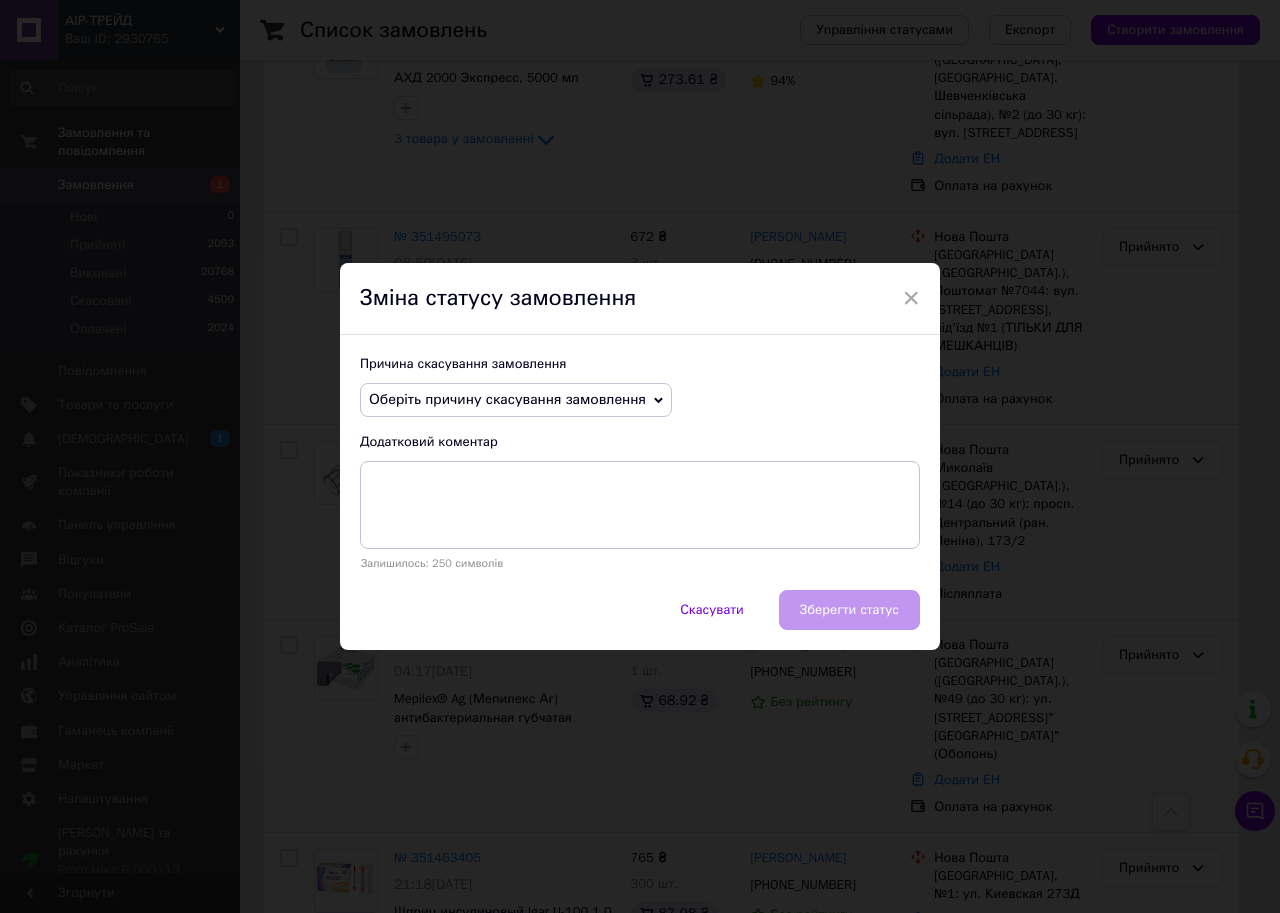 click 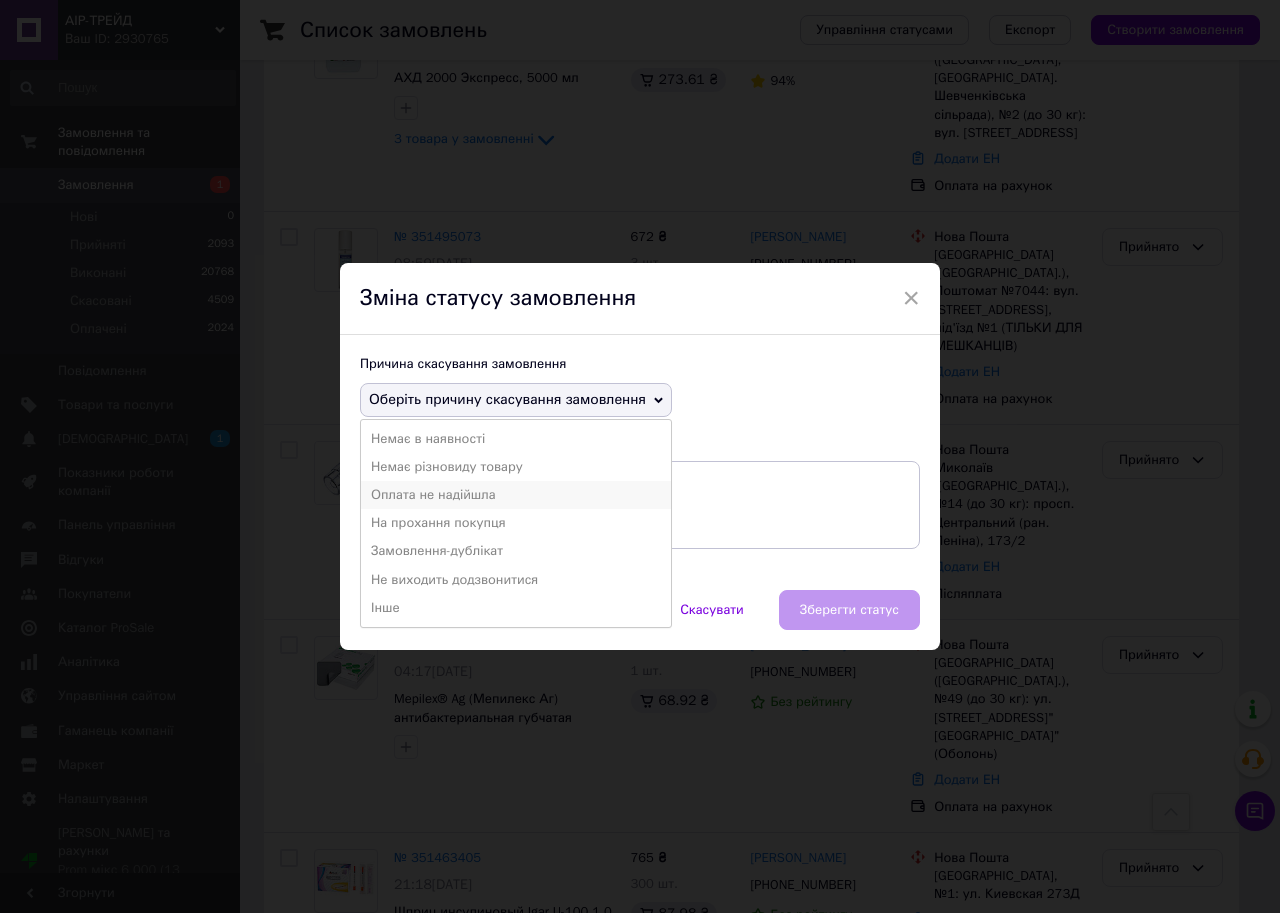 click on "Оплата не надійшла" at bounding box center [516, 495] 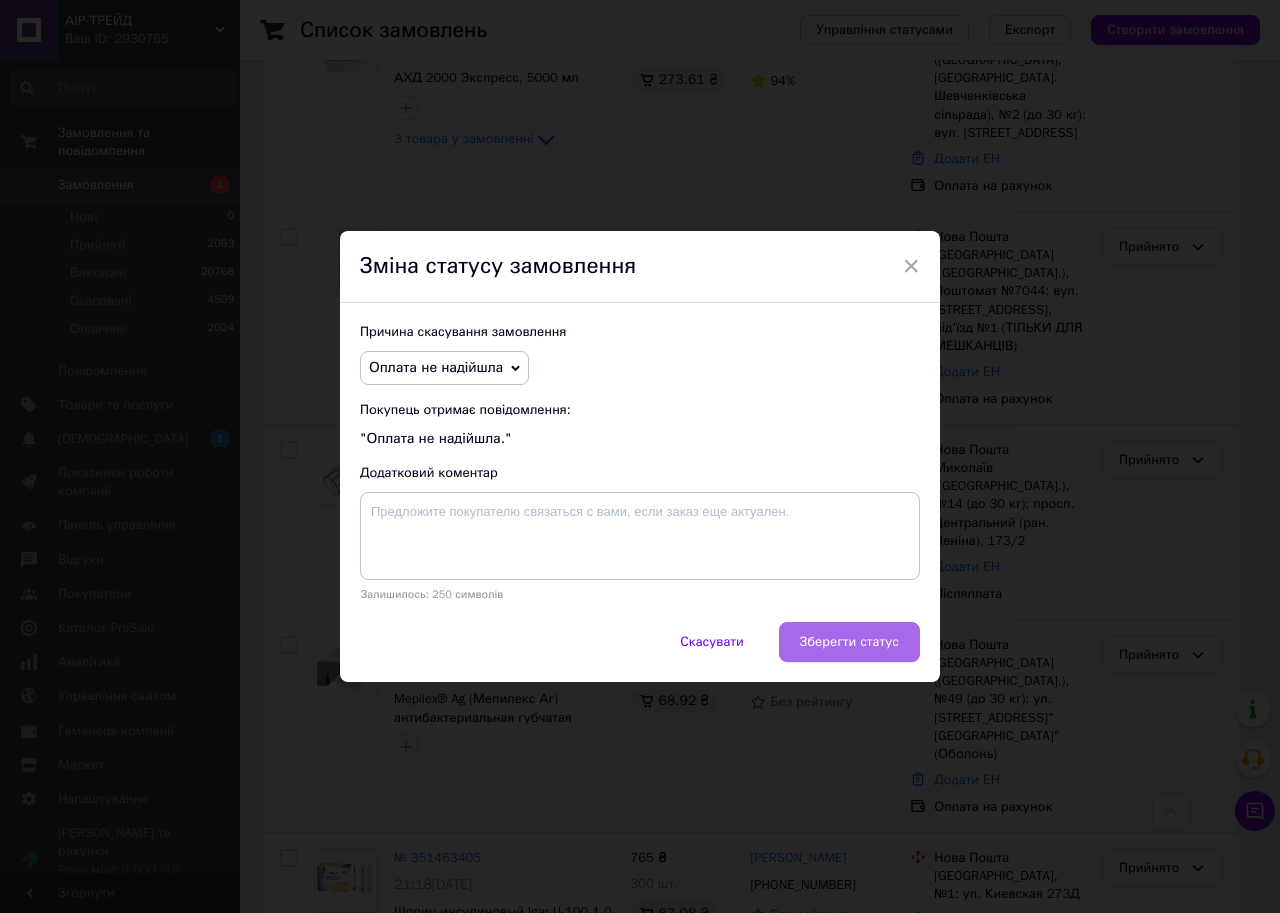 click on "Зберегти статус" at bounding box center (849, 642) 